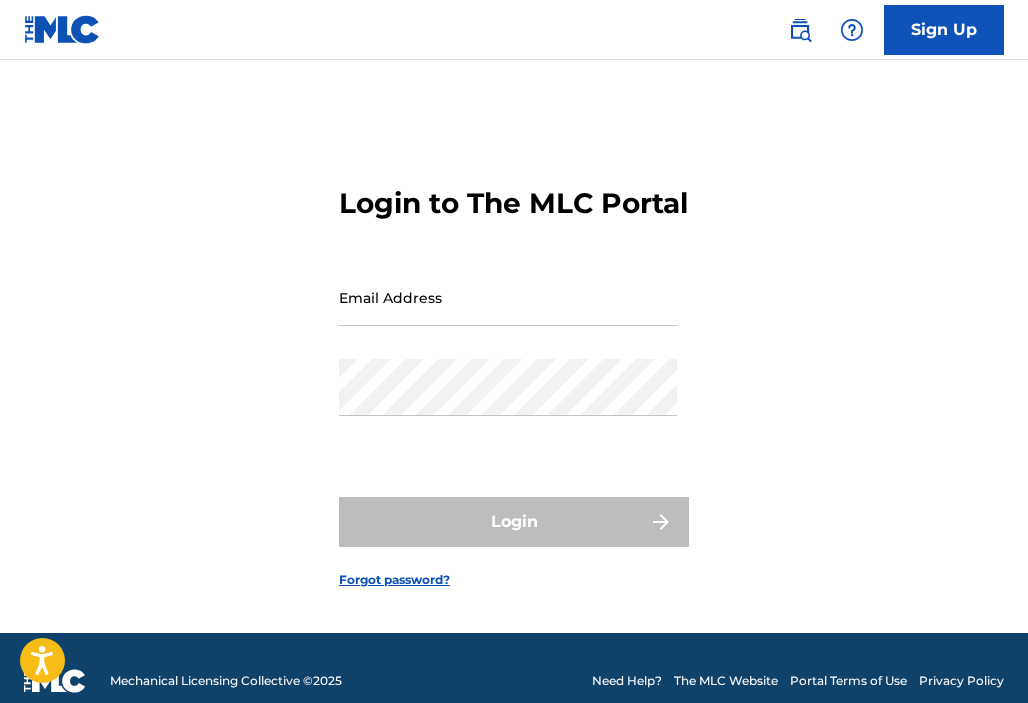 scroll, scrollTop: 0, scrollLeft: 0, axis: both 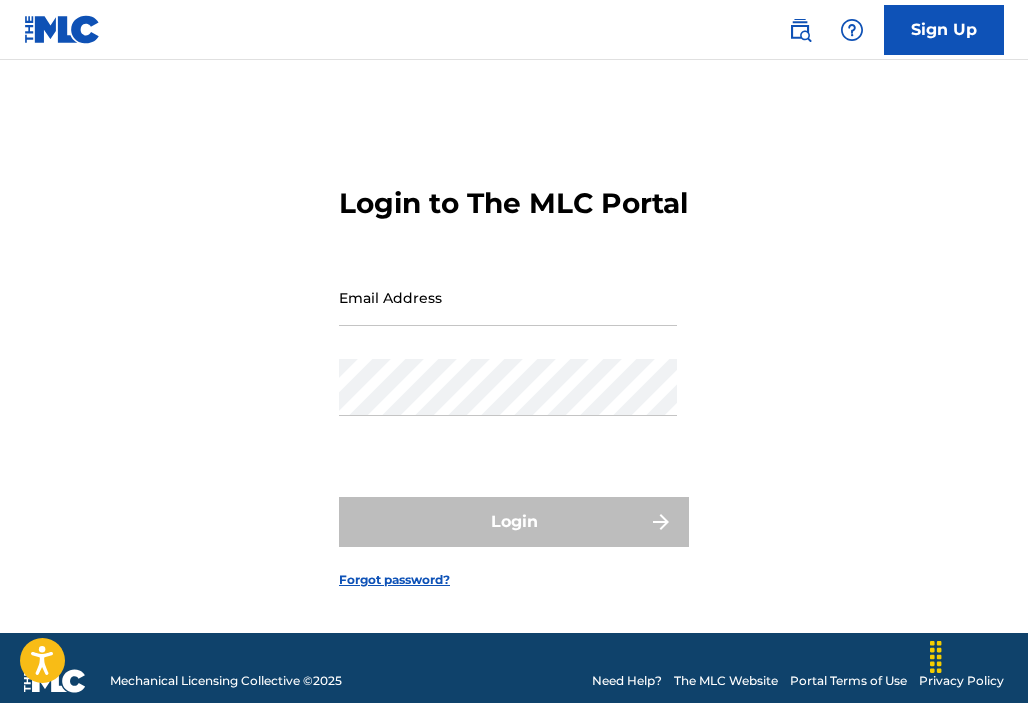 click on "Email Address" at bounding box center (508, 297) 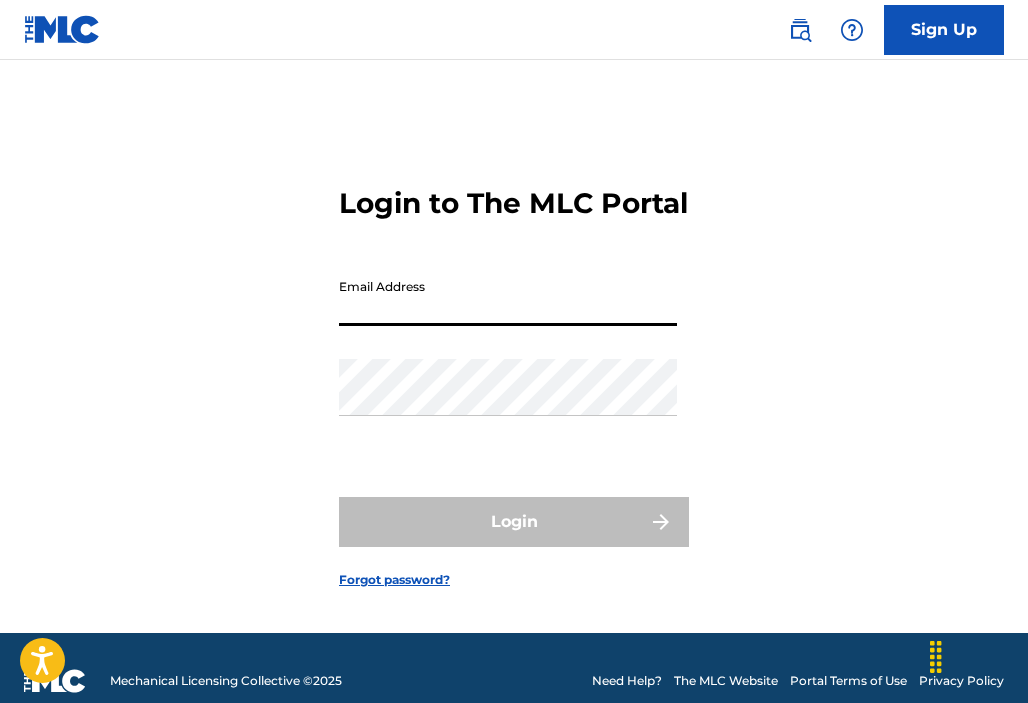 paste on "[EMAIL]" 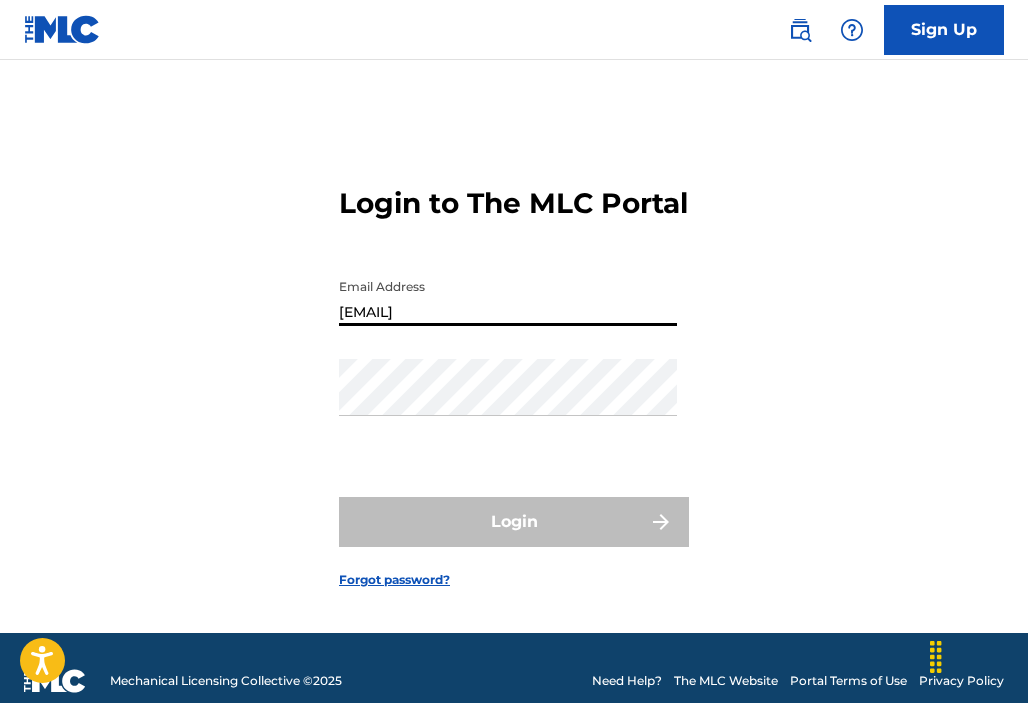 type on "[EMAIL]" 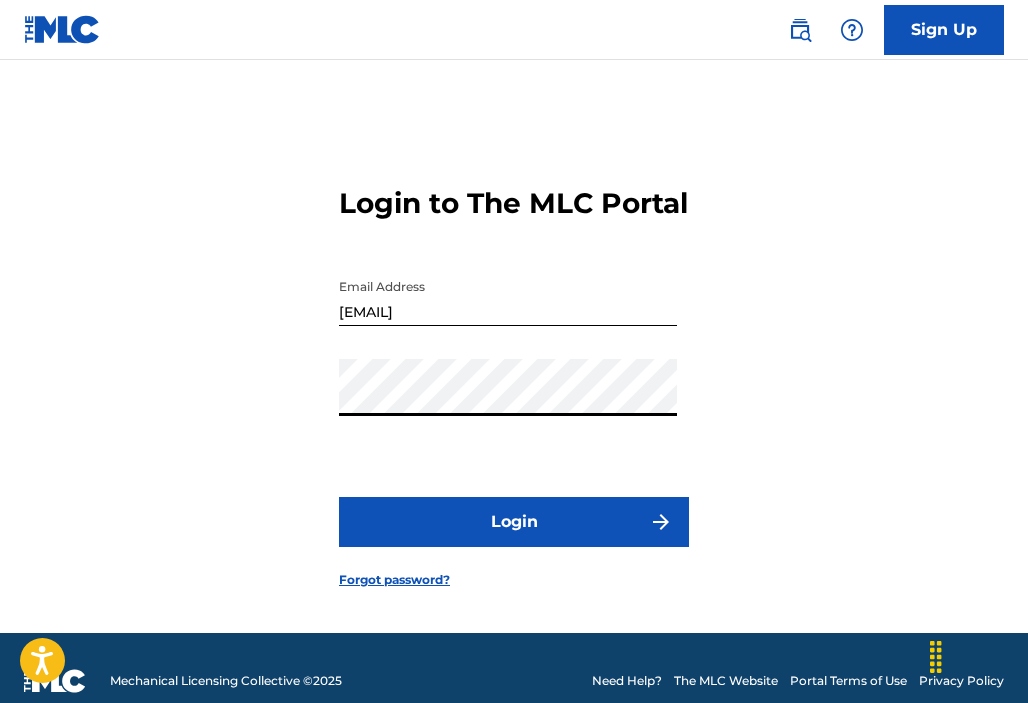 click on "Login" at bounding box center [514, 522] 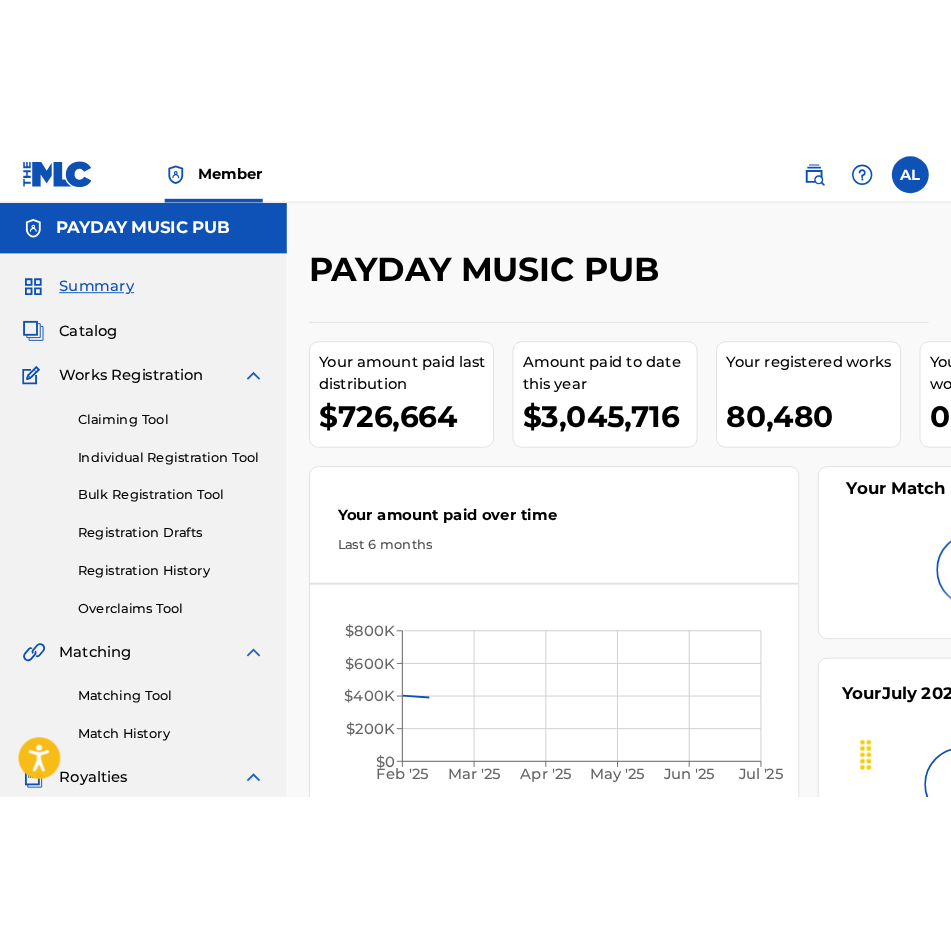 scroll, scrollTop: 0, scrollLeft: 0, axis: both 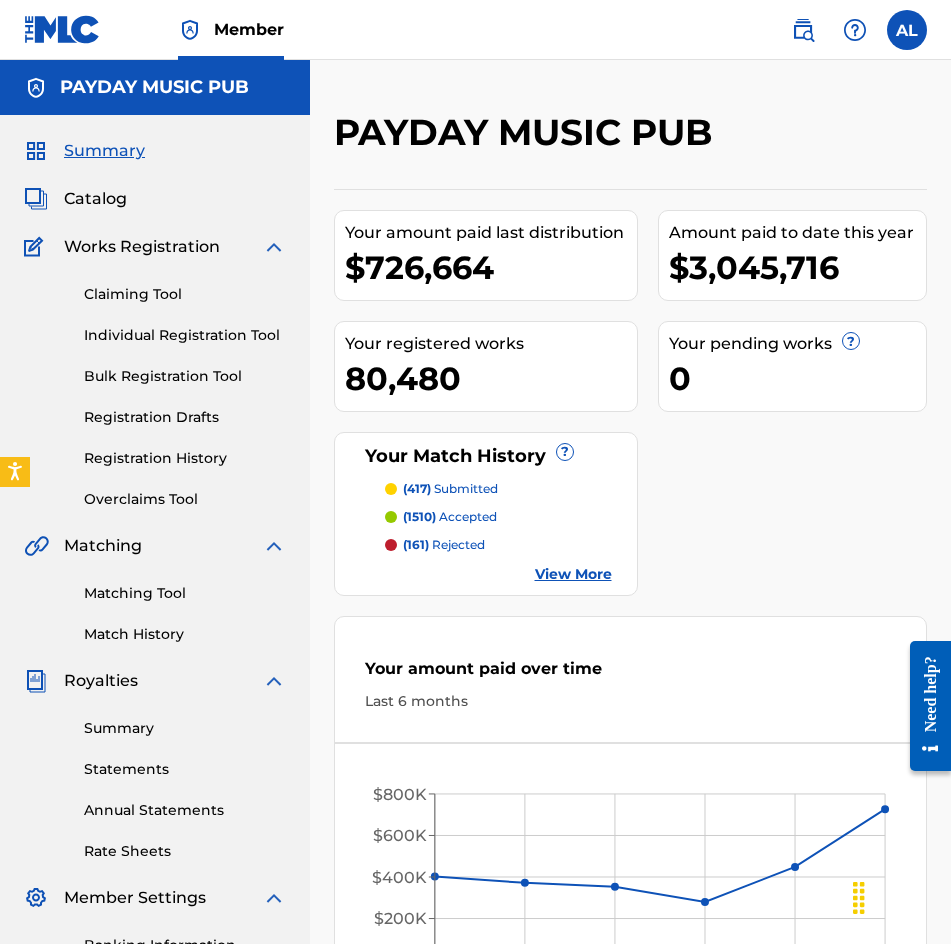 click on "Catalog" at bounding box center [95, 199] 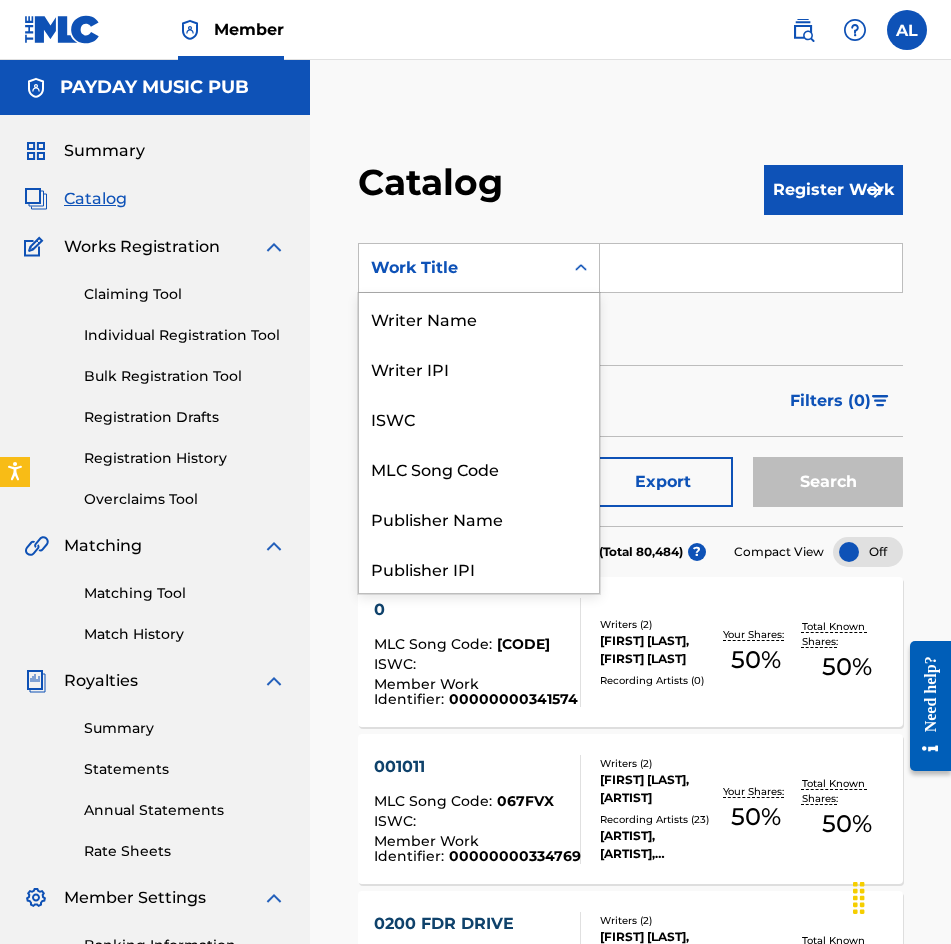 drag, startPoint x: 541, startPoint y: 274, endPoint x: 530, endPoint y: 286, distance: 16.27882 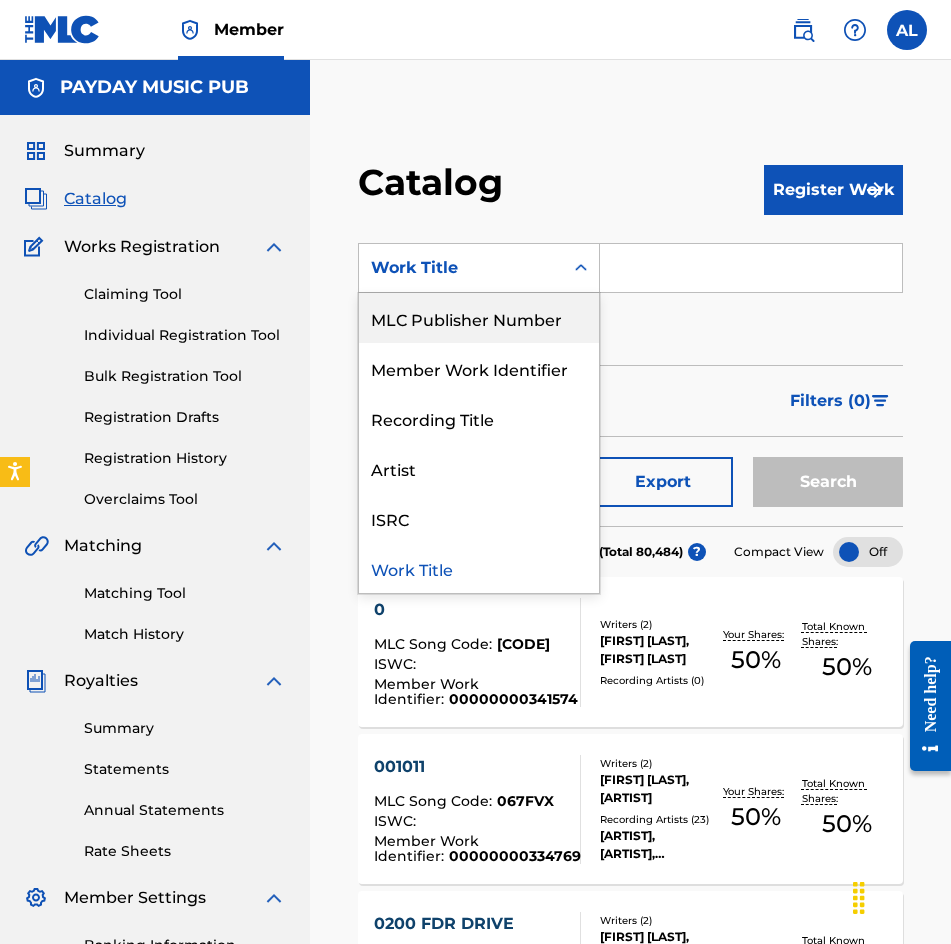 drag, startPoint x: 653, startPoint y: 328, endPoint x: 569, endPoint y: 329, distance: 84.00595 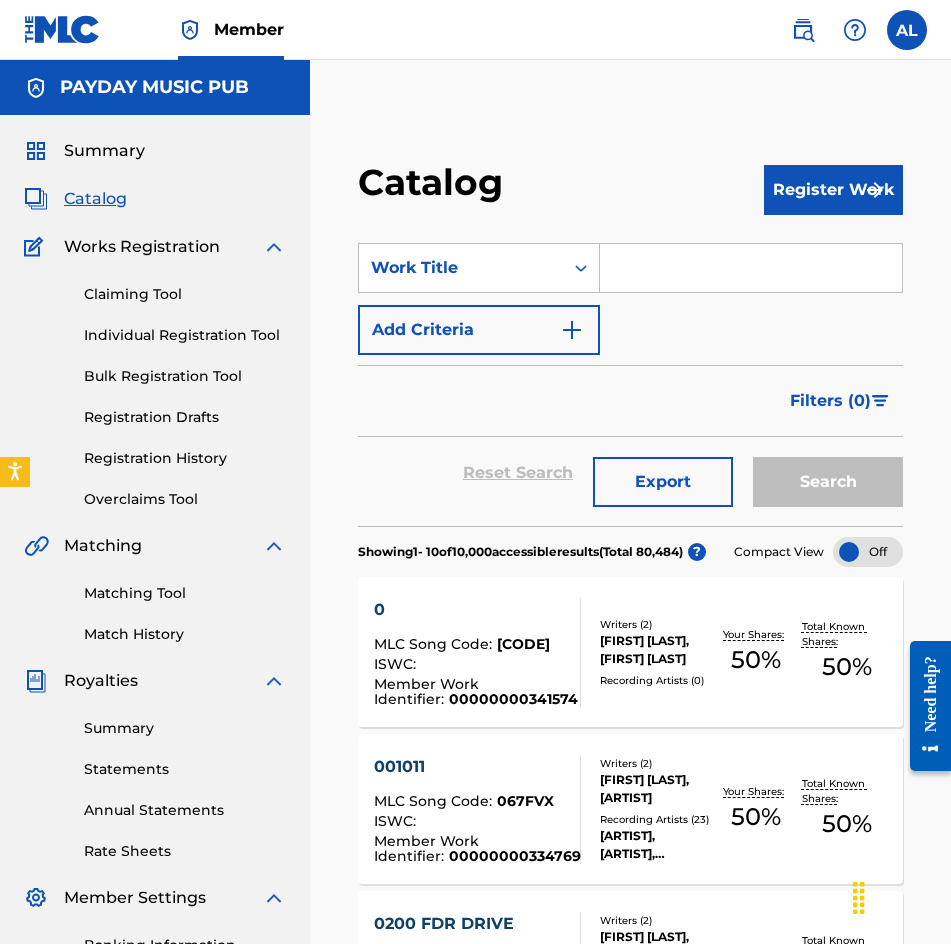 click on "Add Criteria" at bounding box center [479, 330] 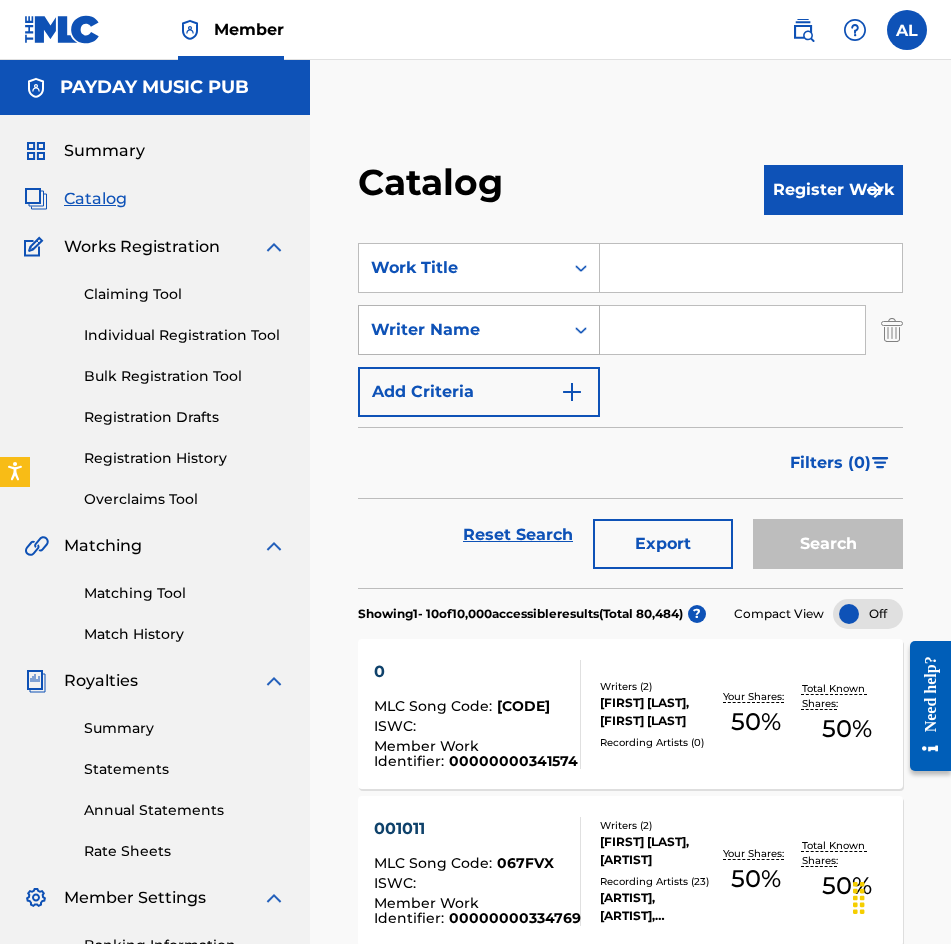 click on "Writer Name" at bounding box center [461, 330] 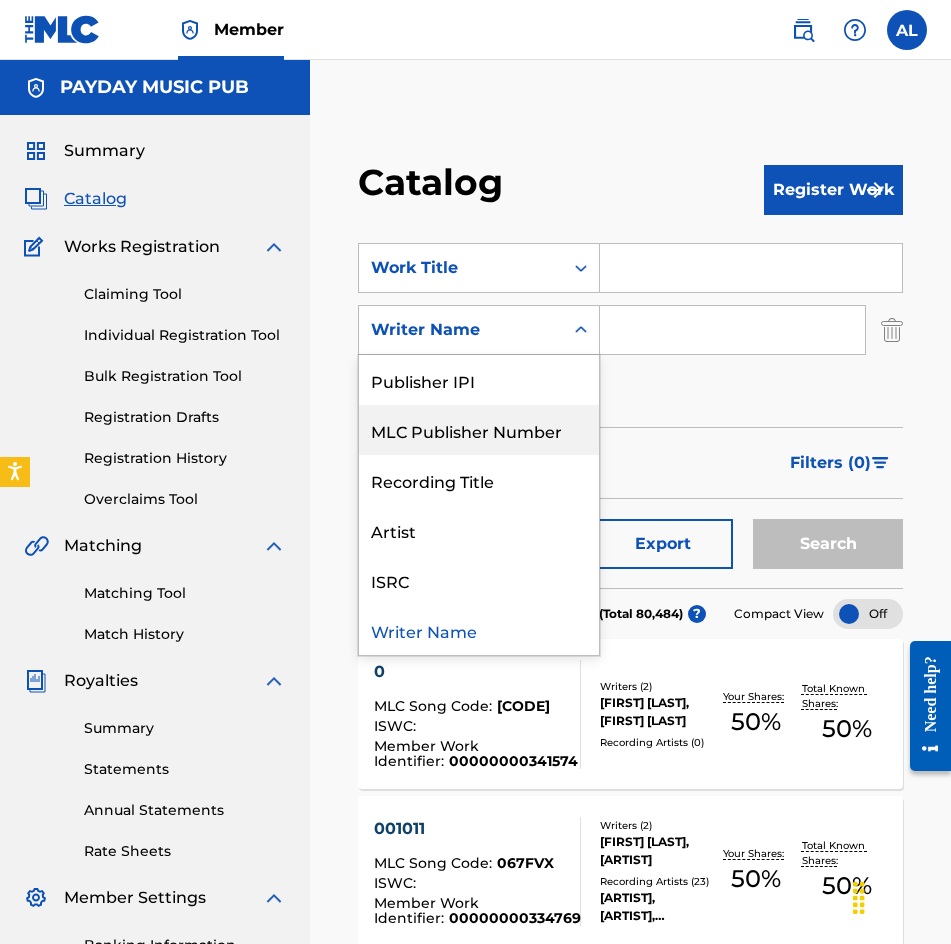 scroll, scrollTop: 0, scrollLeft: 0, axis: both 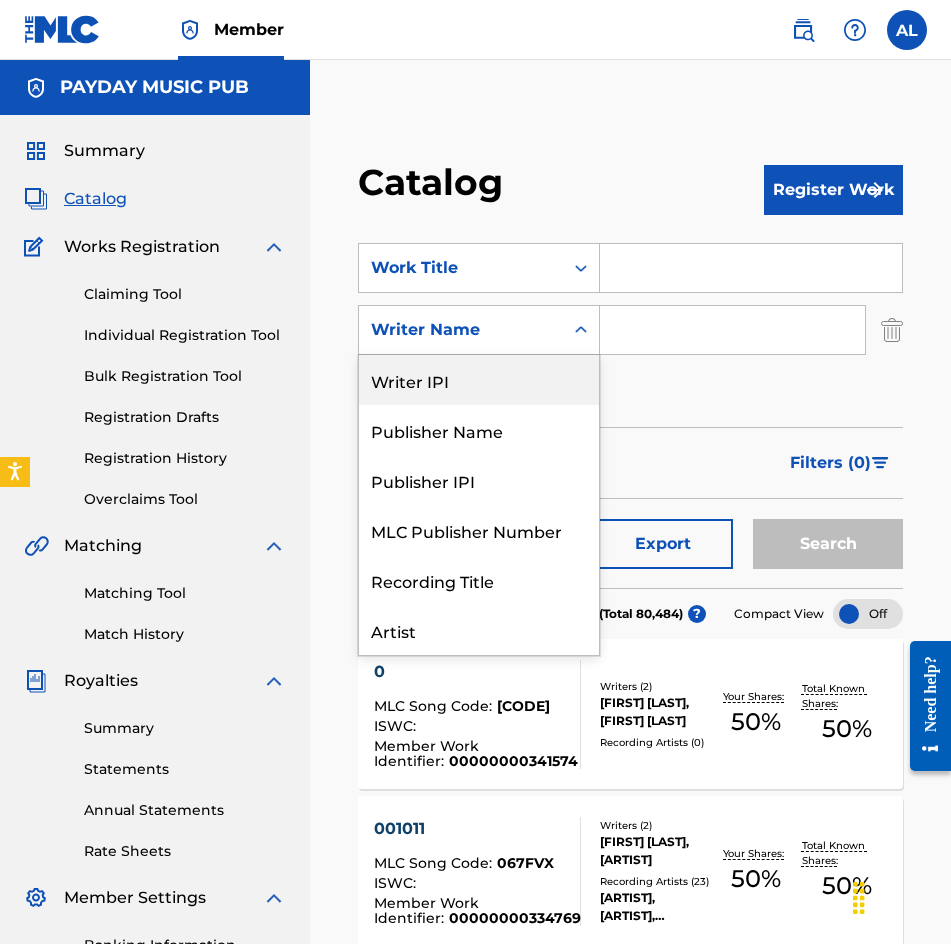 click on "Writer IPI" at bounding box center [479, 380] 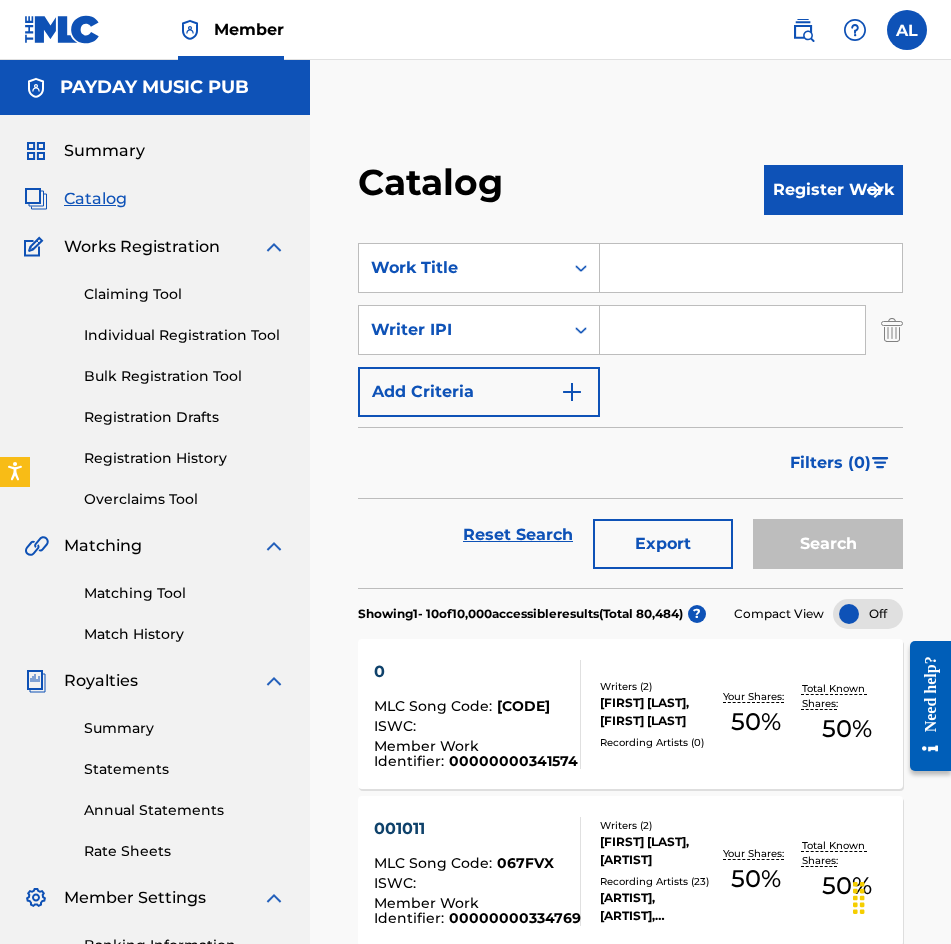 click at bounding box center (732, 330) 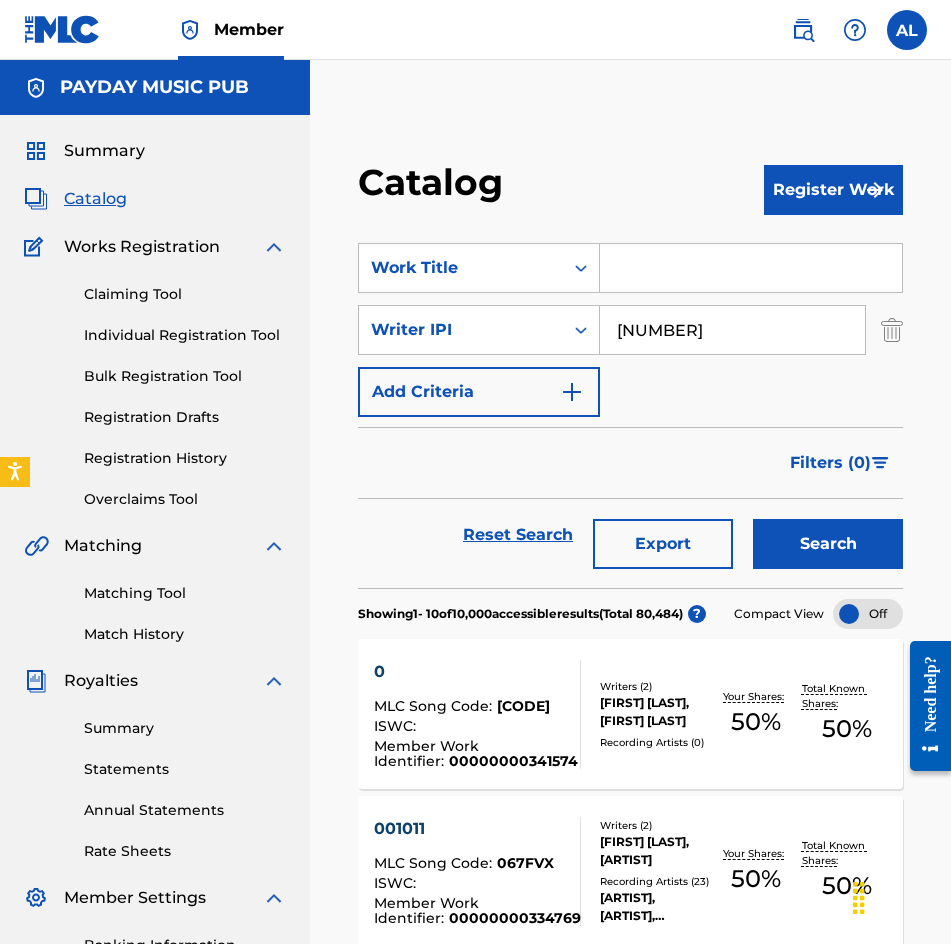 click on "Search" at bounding box center (828, 544) 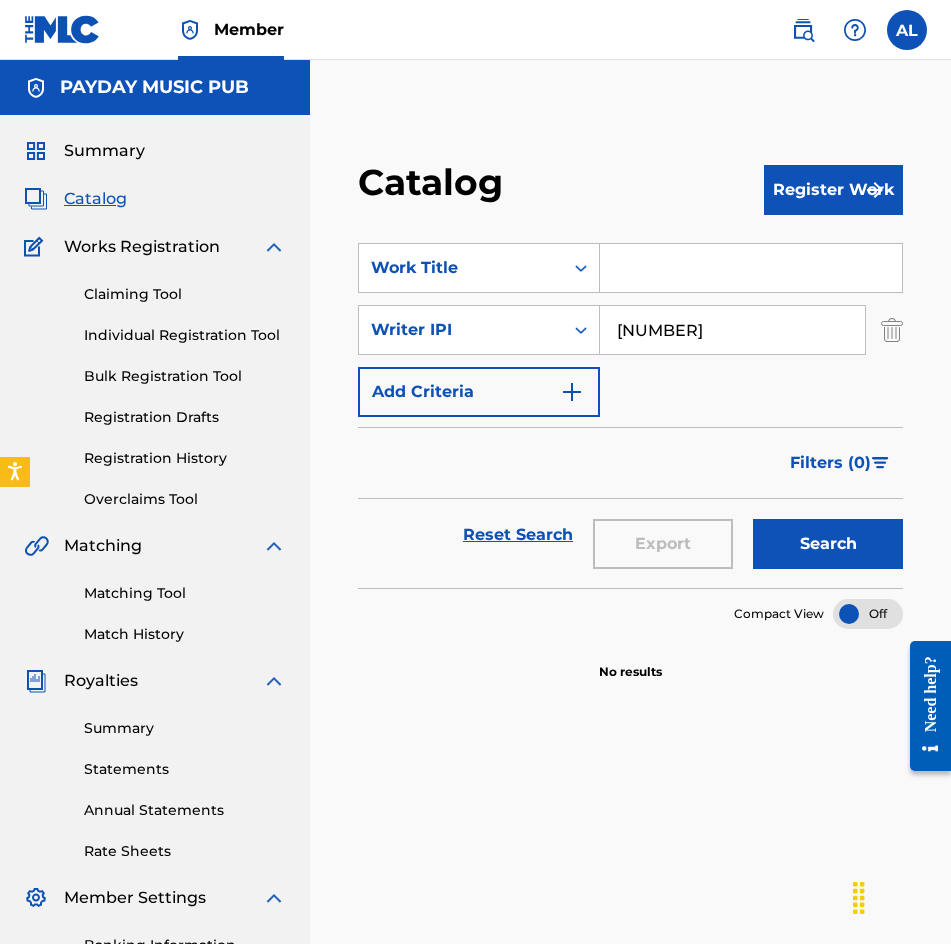 click on "[NUMBER]" at bounding box center (732, 330) 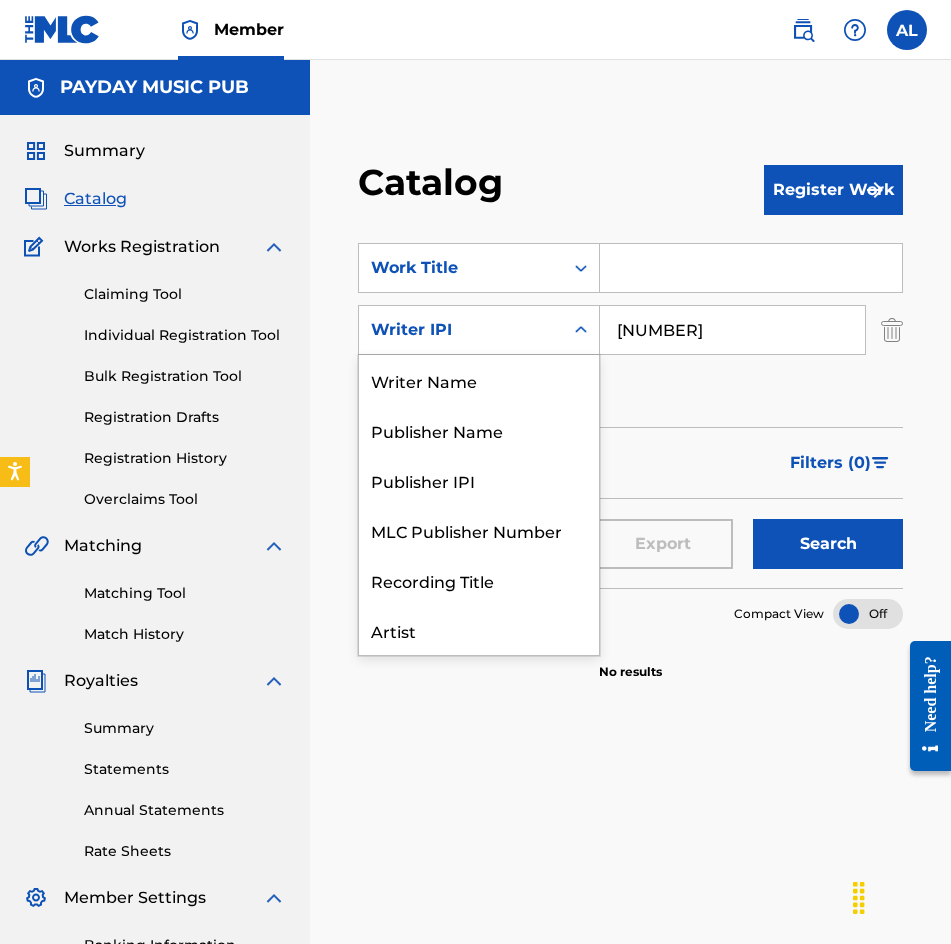click on "Writer IPI" at bounding box center [461, 330] 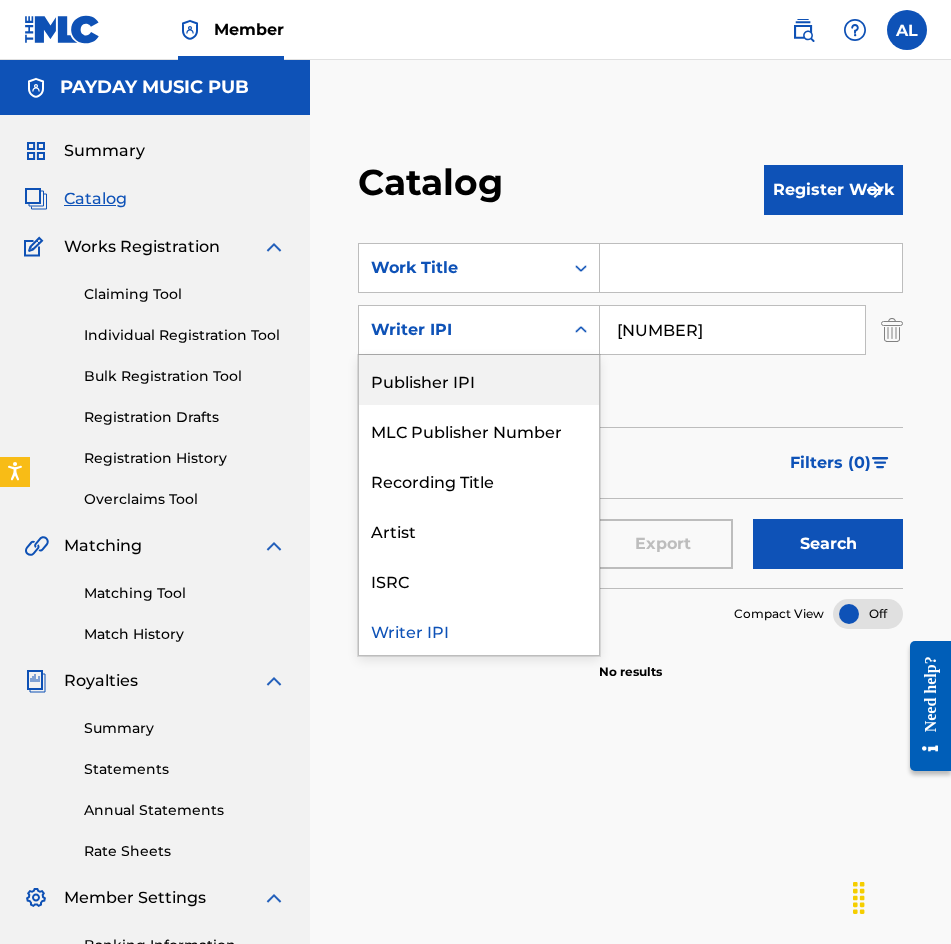 scroll, scrollTop: 0, scrollLeft: 0, axis: both 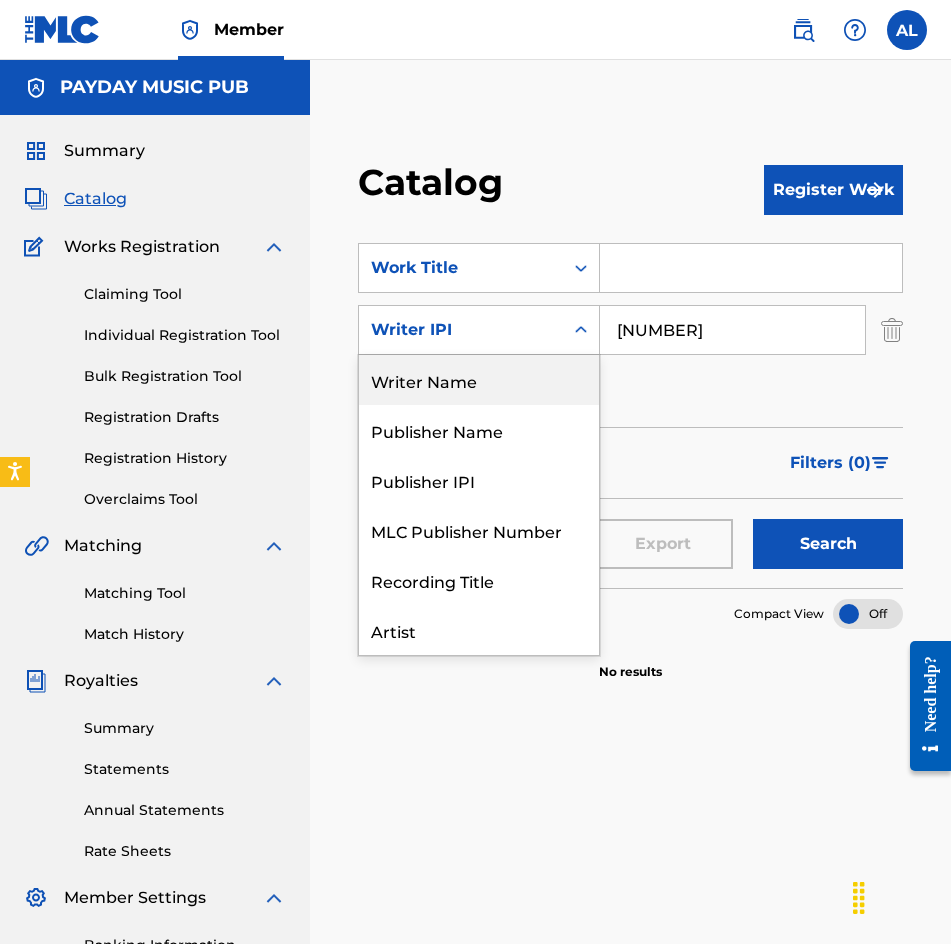 click on "Writer Name" at bounding box center (479, 380) 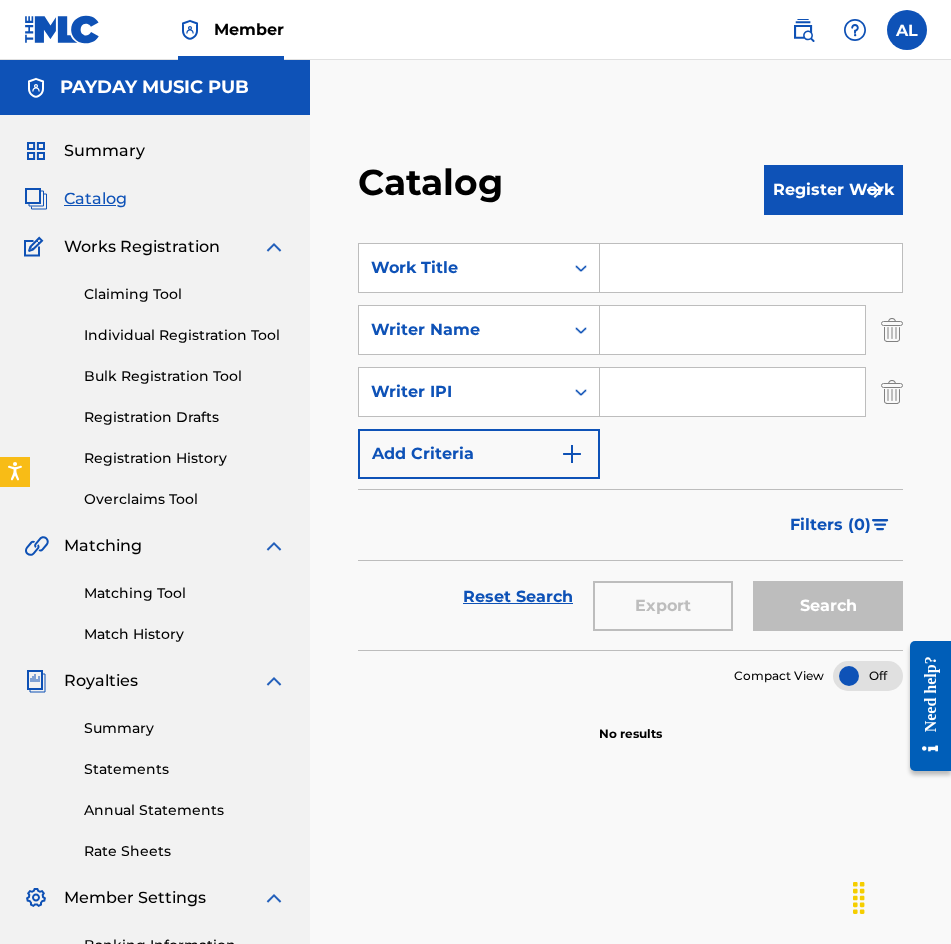 drag, startPoint x: 886, startPoint y: 394, endPoint x: 800, endPoint y: 378, distance: 87.47571 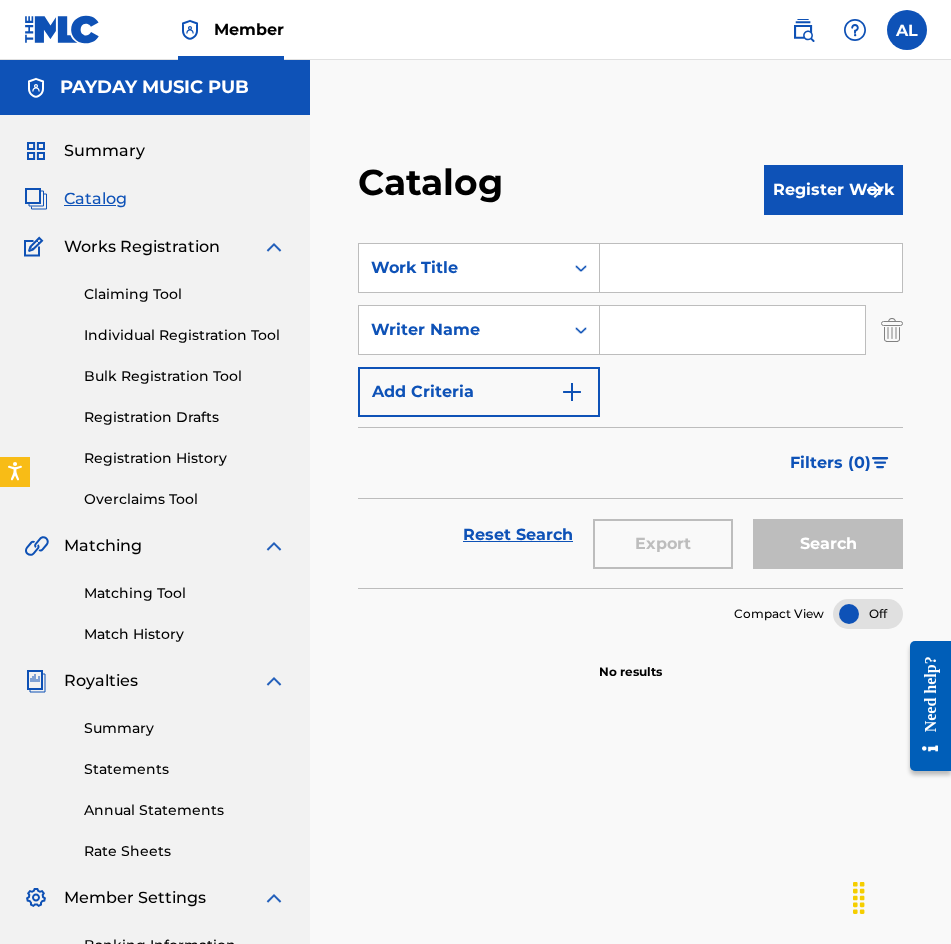 click at bounding box center [732, 330] 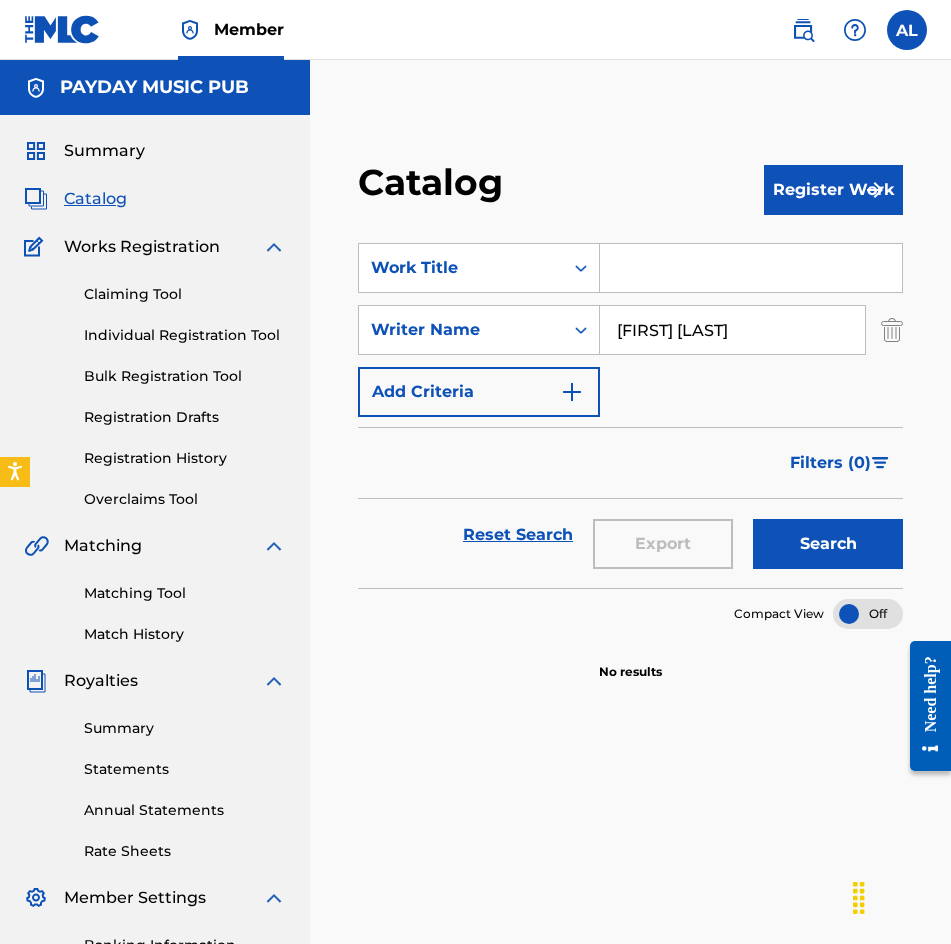 type on "[FIRST] [LAST]" 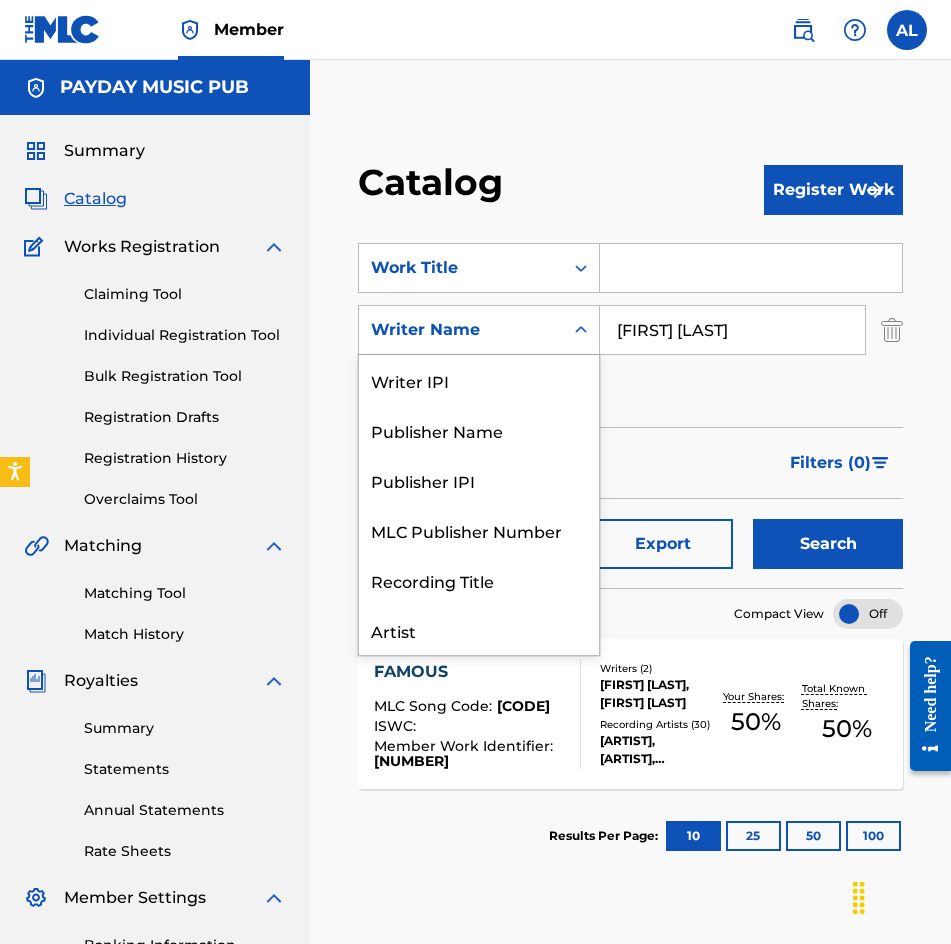 click on "Writer Name" at bounding box center (461, 330) 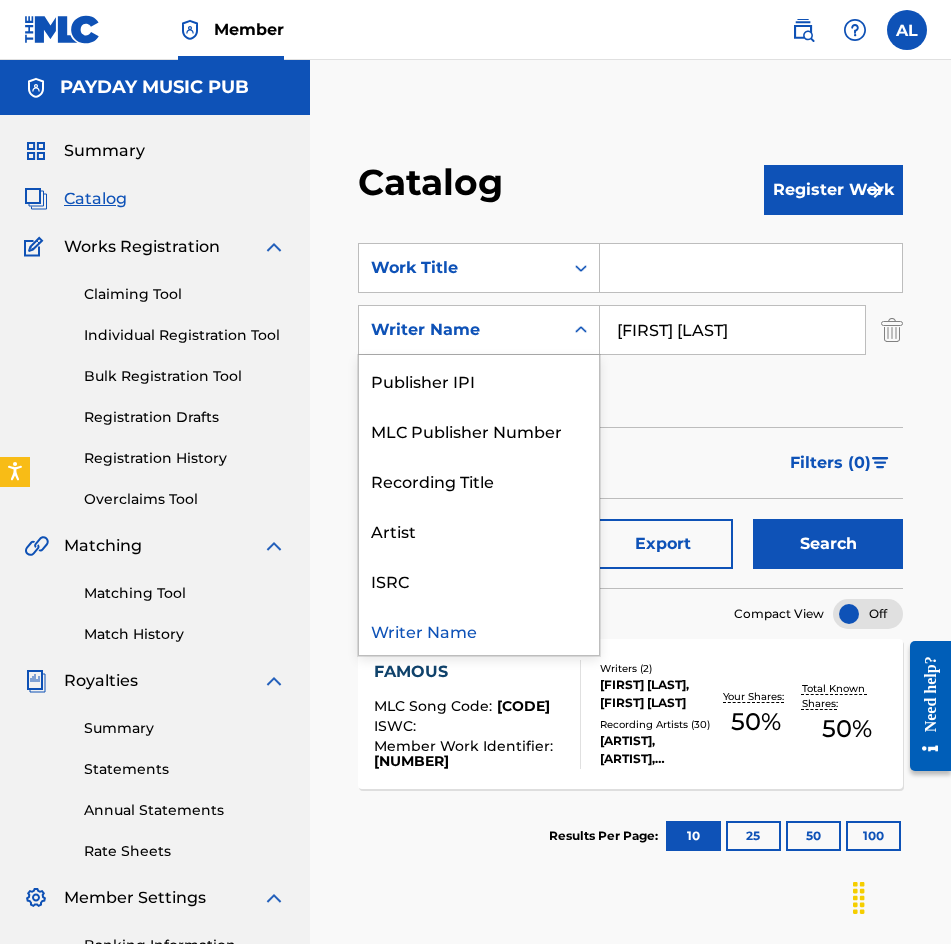 scroll, scrollTop: 0, scrollLeft: 0, axis: both 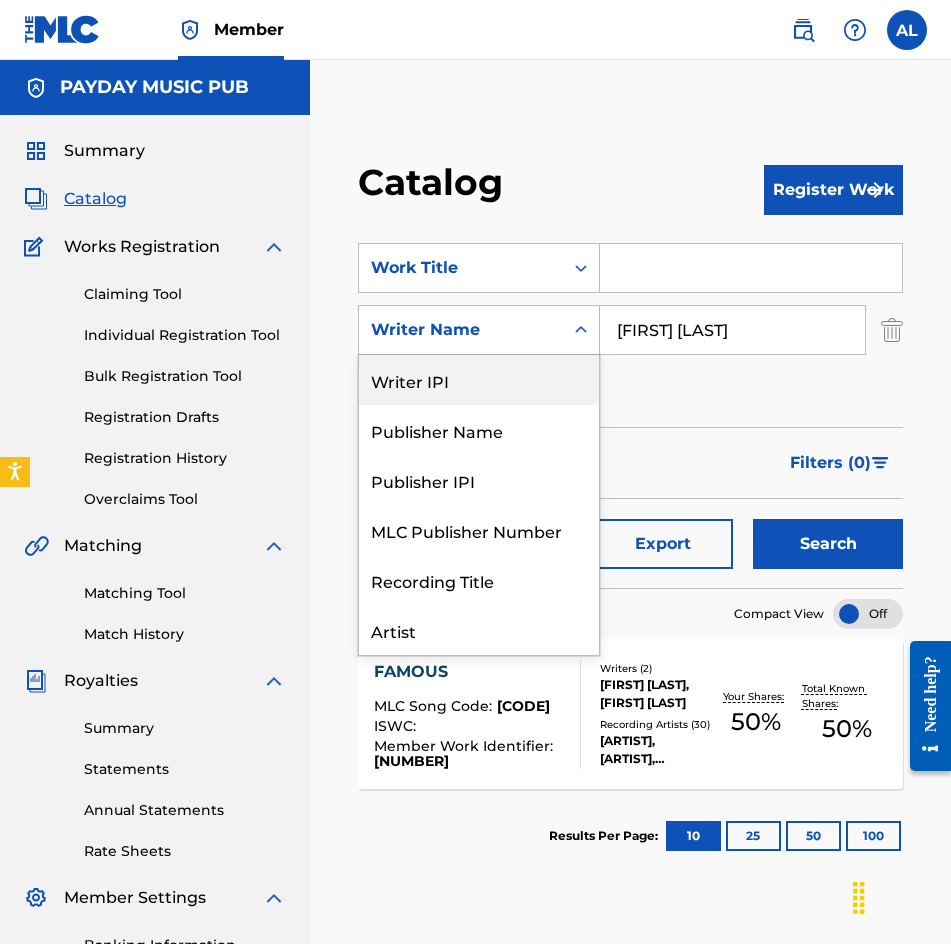 click on "Writer IPI" at bounding box center [479, 380] 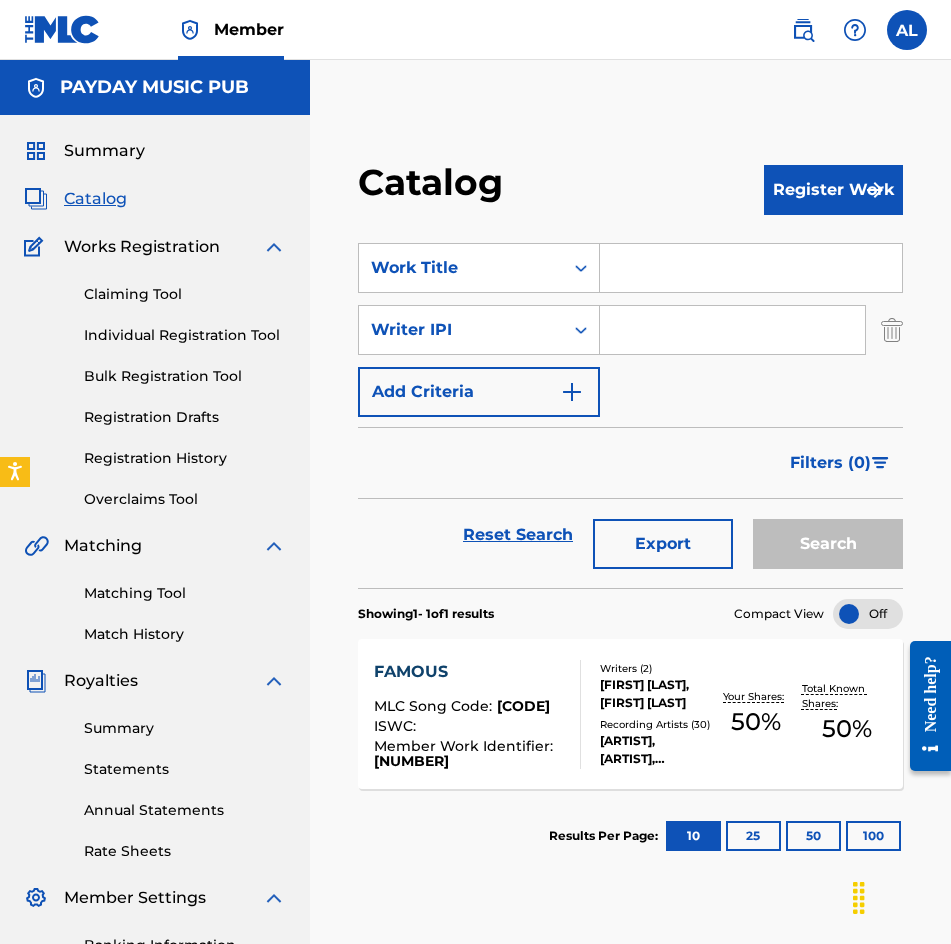 click at bounding box center (732, 330) 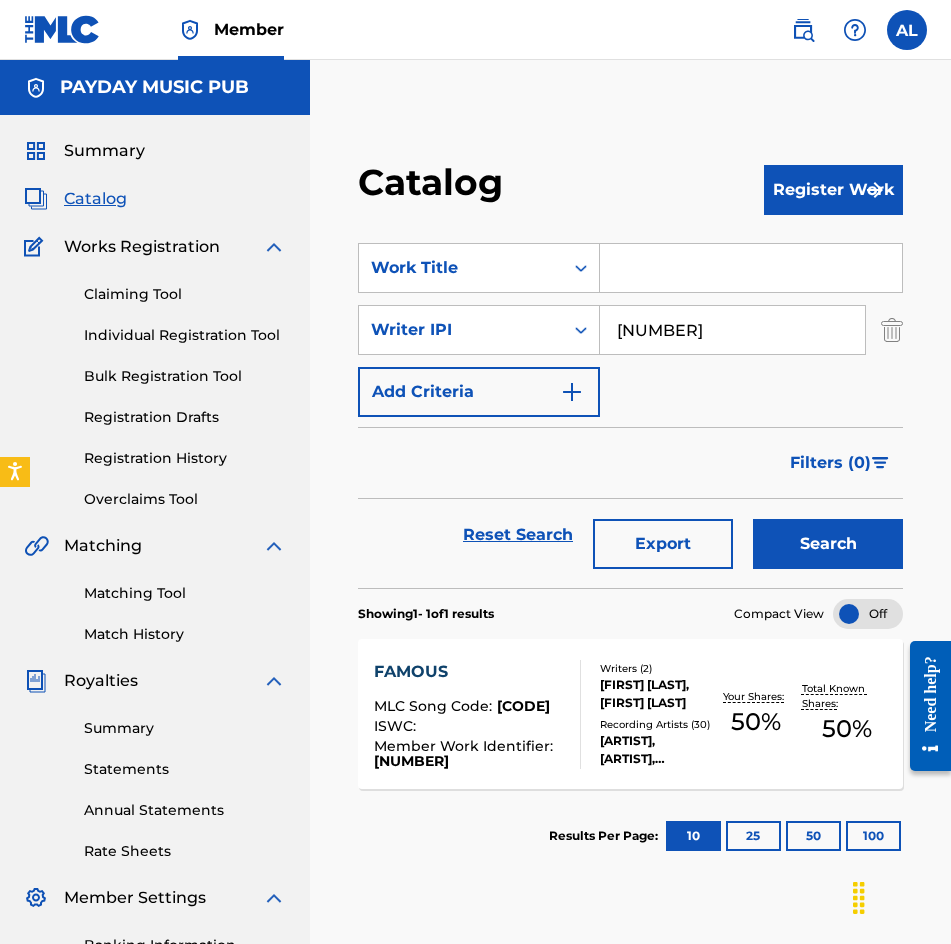 click on "Search" at bounding box center [828, 544] 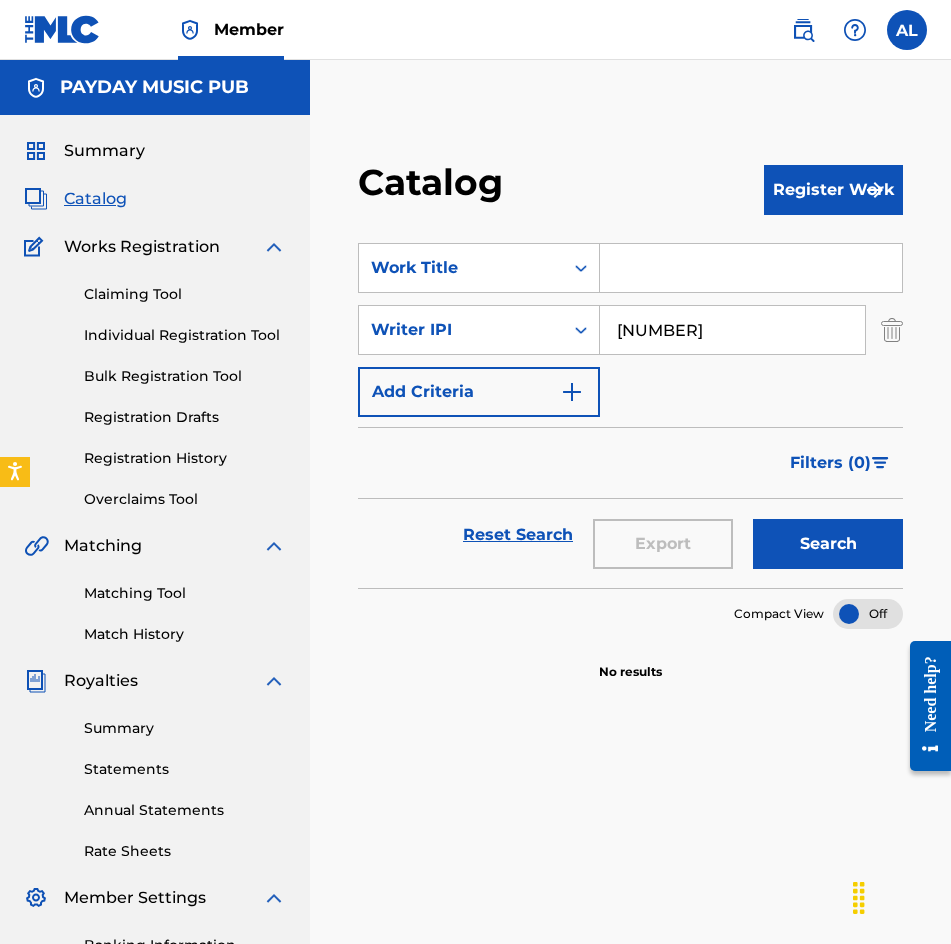 click on "[NUMBER]" at bounding box center [732, 330] 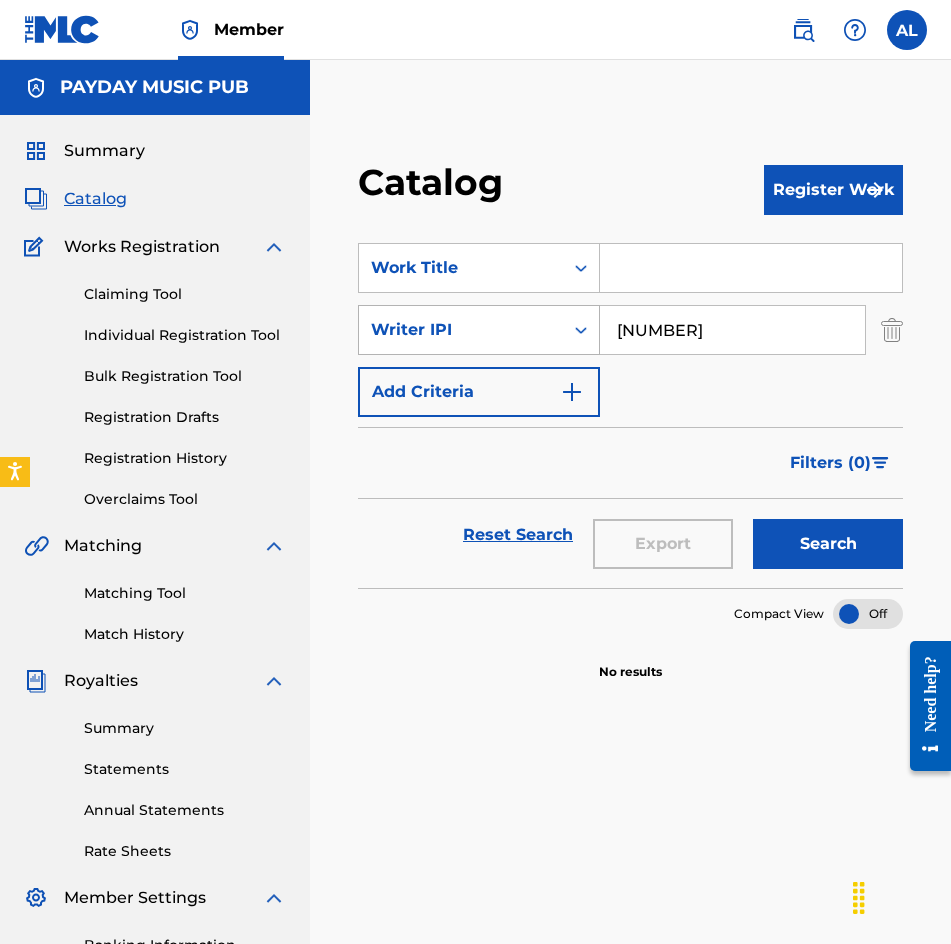 click on "Writer IPI" at bounding box center [461, 330] 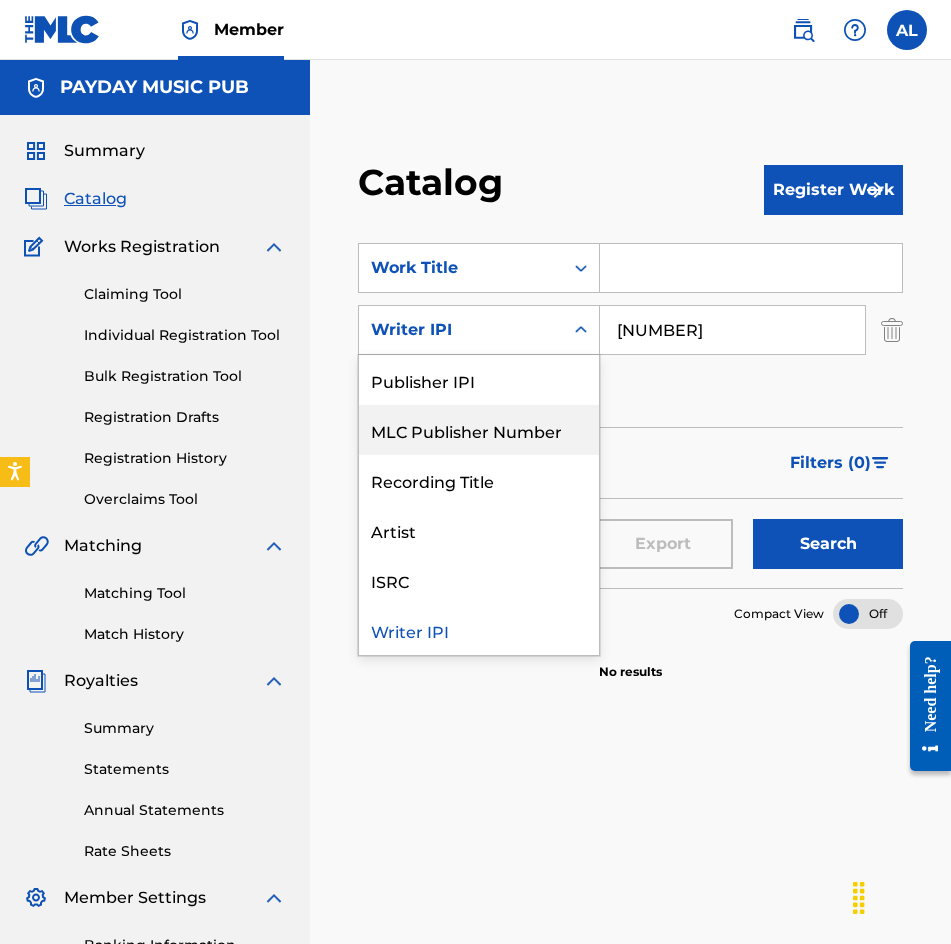 scroll, scrollTop: 0, scrollLeft: 0, axis: both 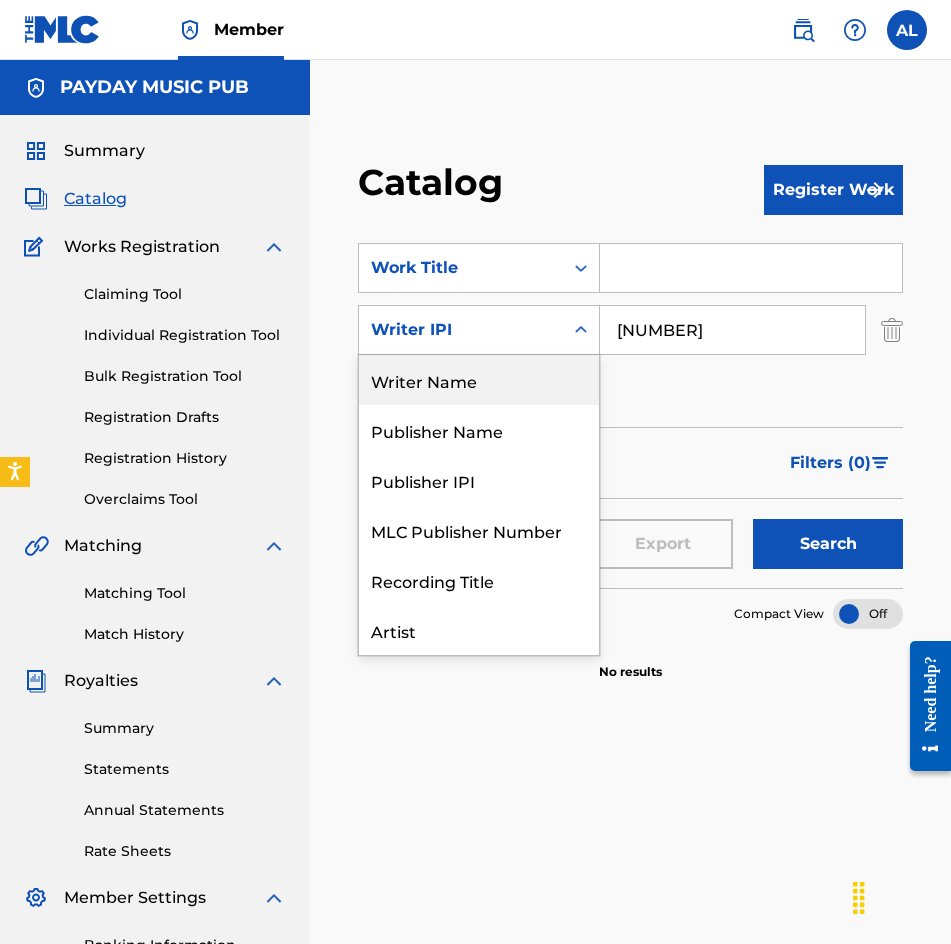 click on "Writer Name" at bounding box center [479, 380] 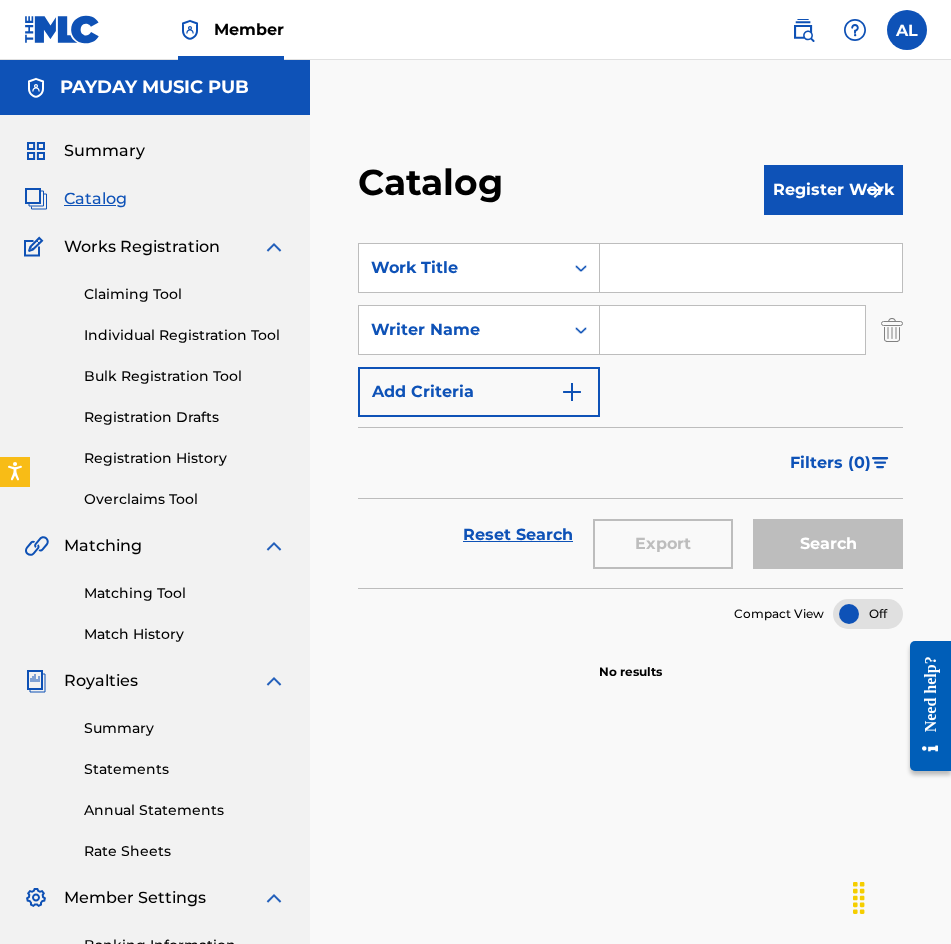 click at bounding box center (732, 330) 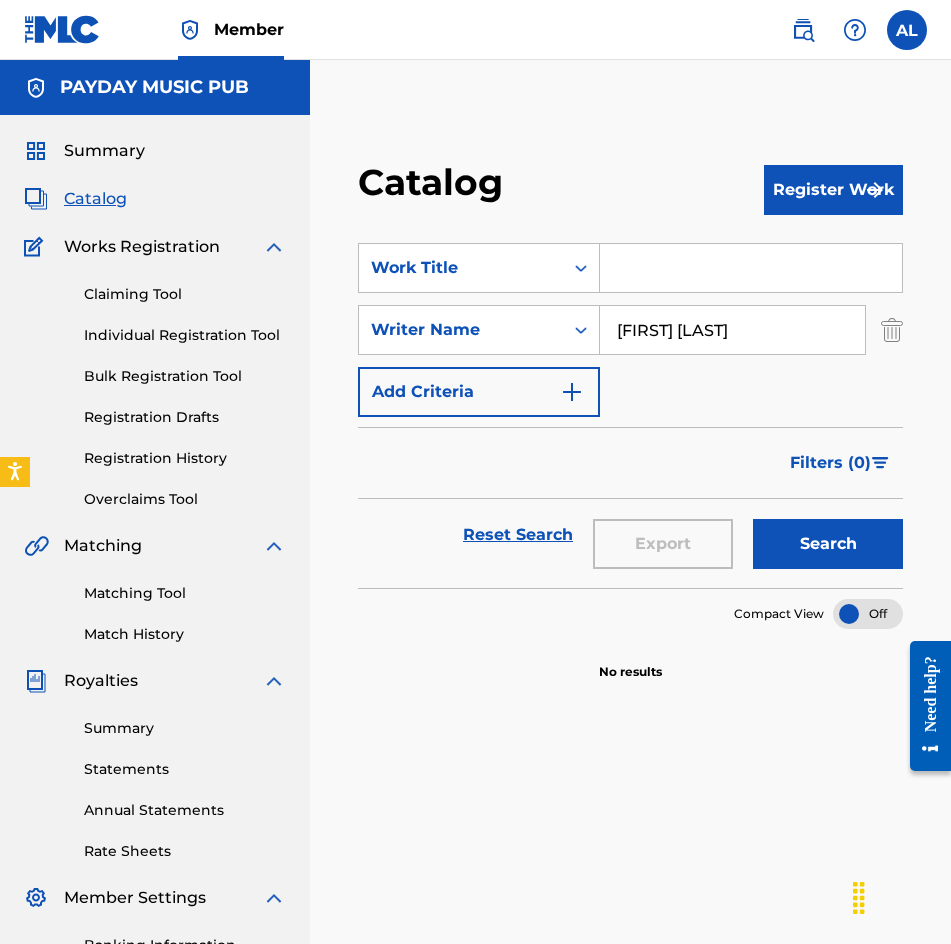 click on "Search" at bounding box center [828, 544] 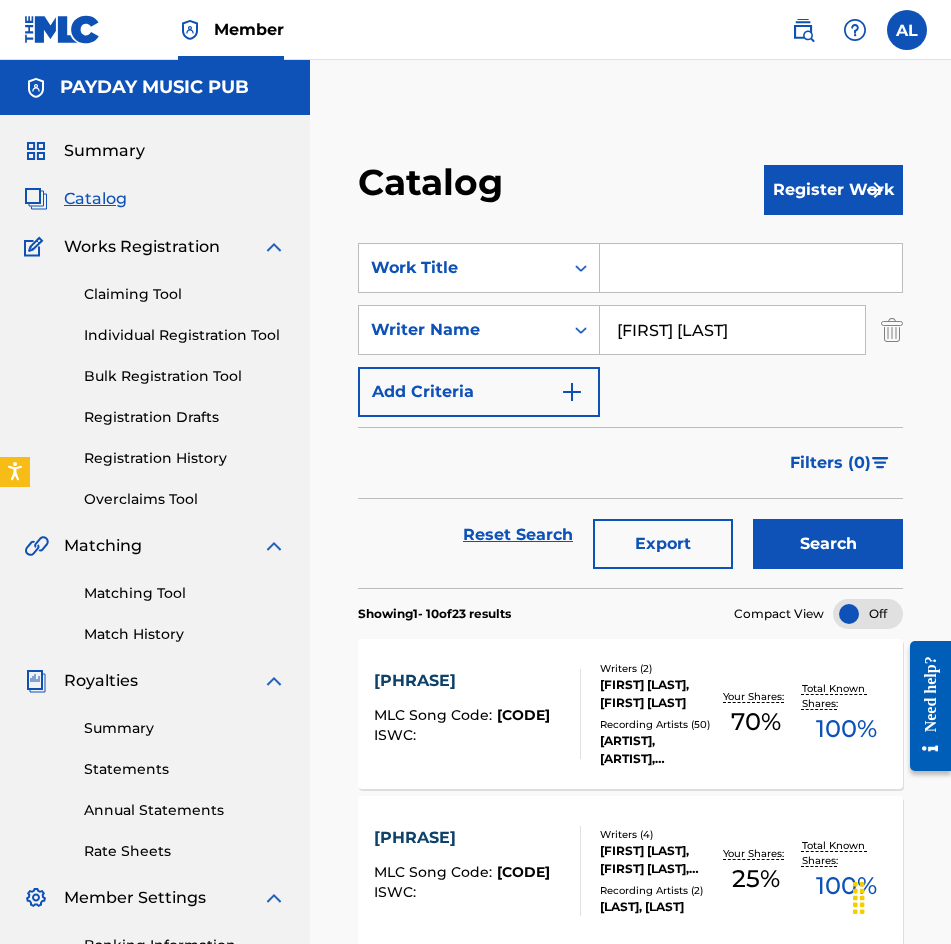 click on "[FIRST] [LAST]" at bounding box center [732, 330] 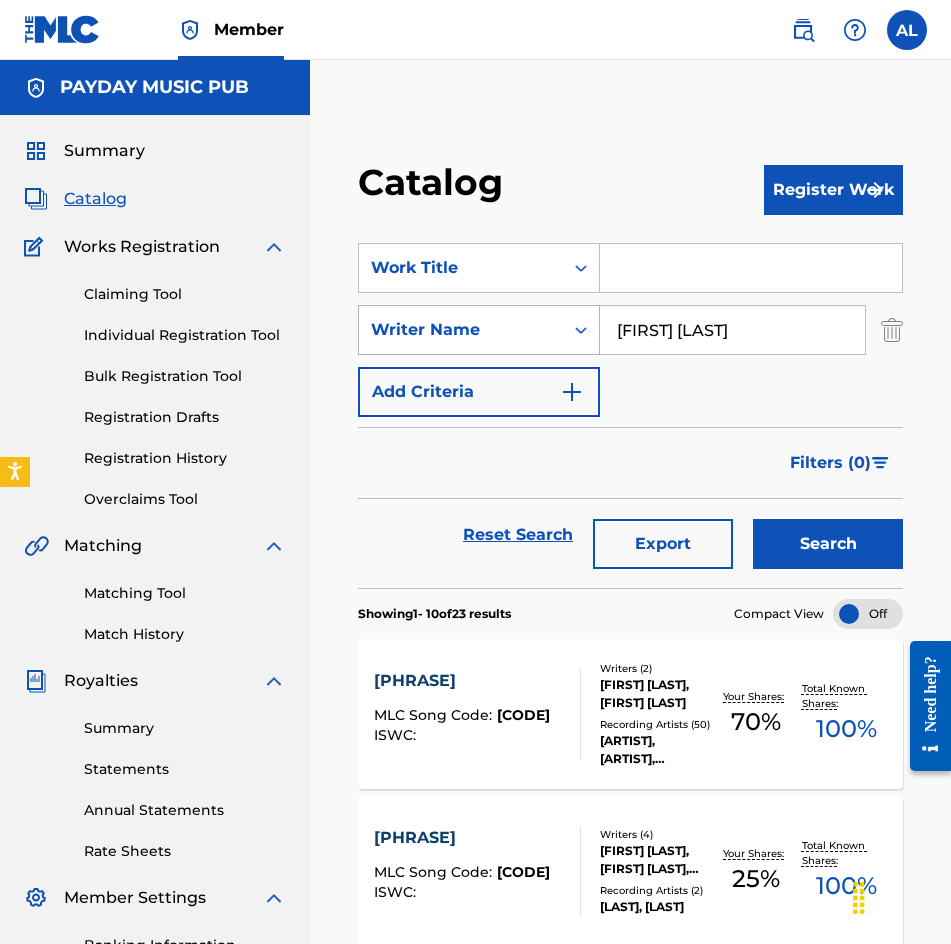 type on "[FIRST] [LAST]" 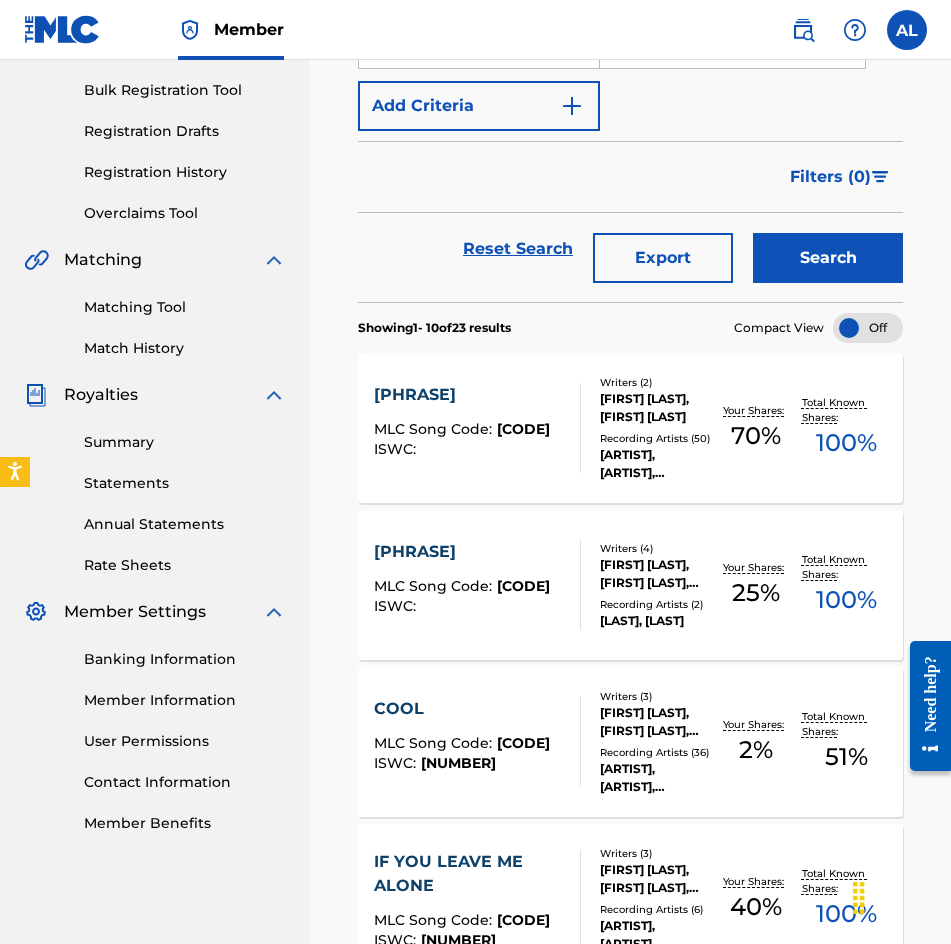 scroll, scrollTop: 300, scrollLeft: 0, axis: vertical 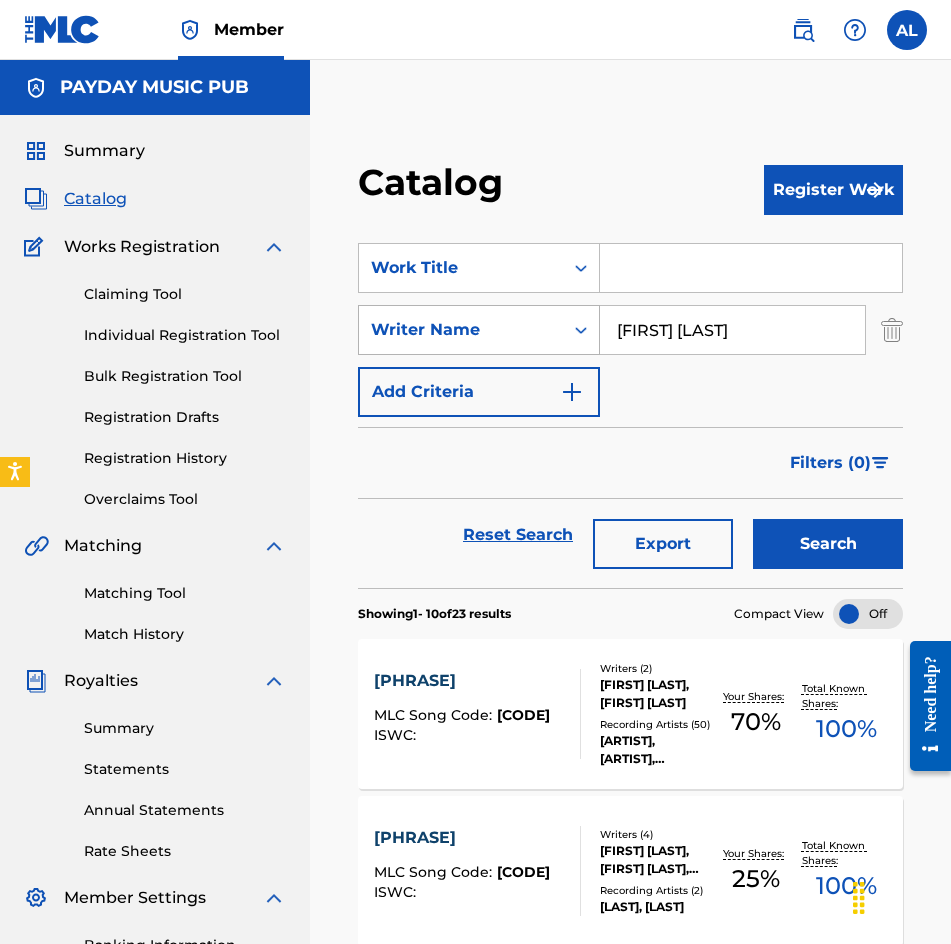 click on "Writer Name" at bounding box center [461, 330] 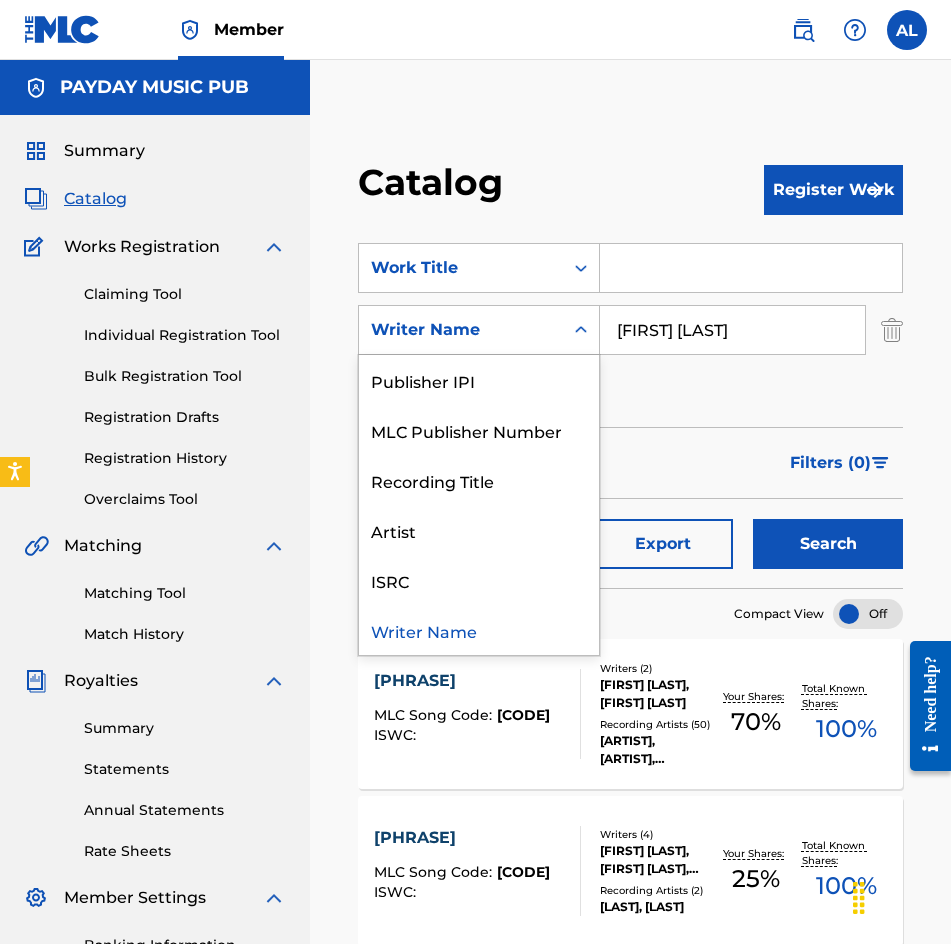 scroll, scrollTop: 0, scrollLeft: 0, axis: both 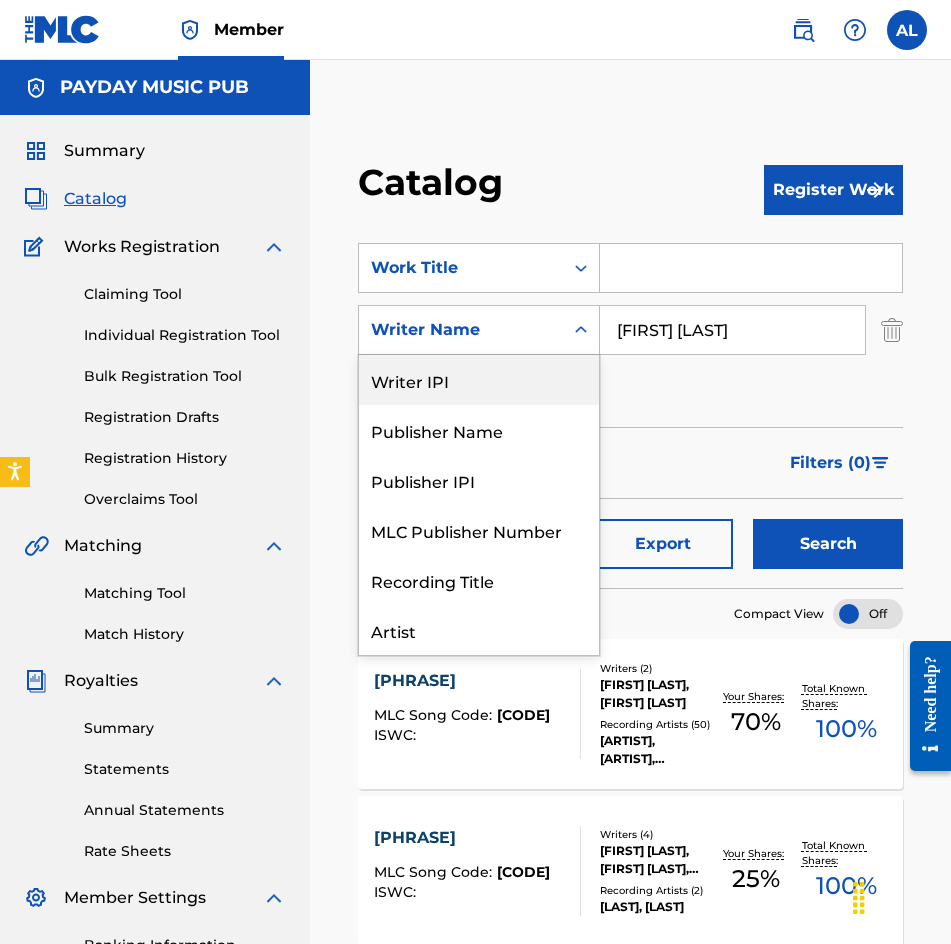 click on "Writer IPI" at bounding box center [479, 380] 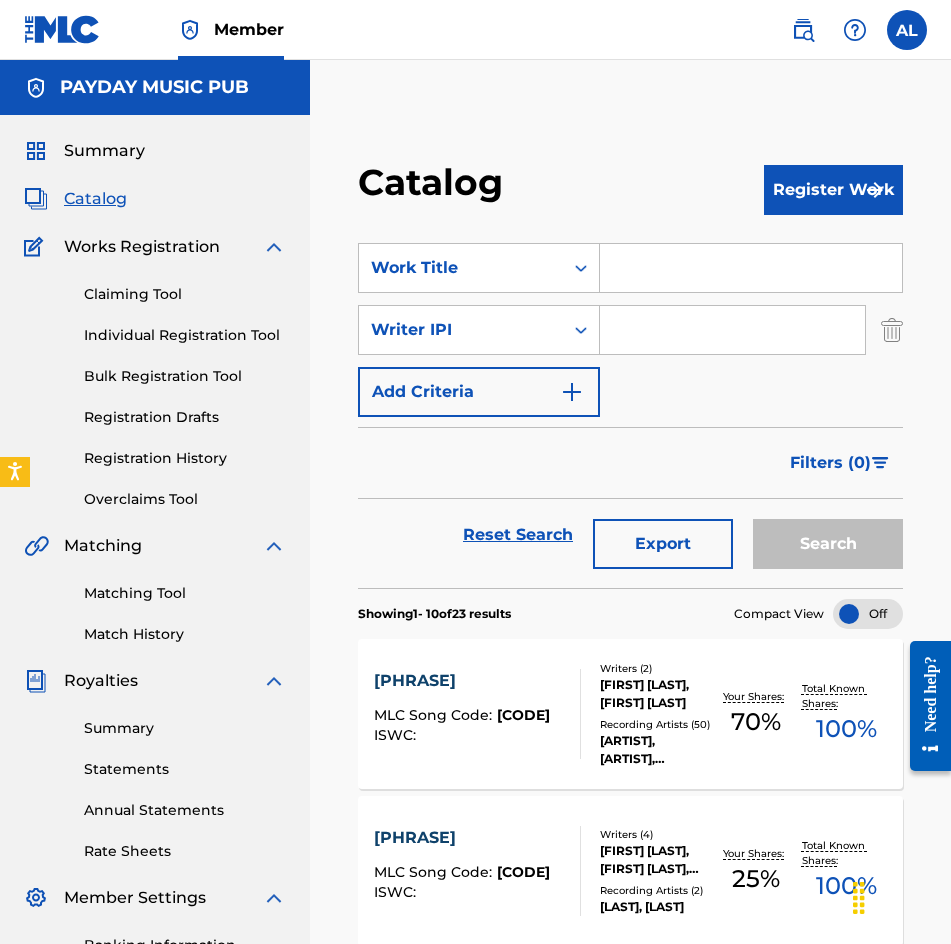 click at bounding box center [732, 330] 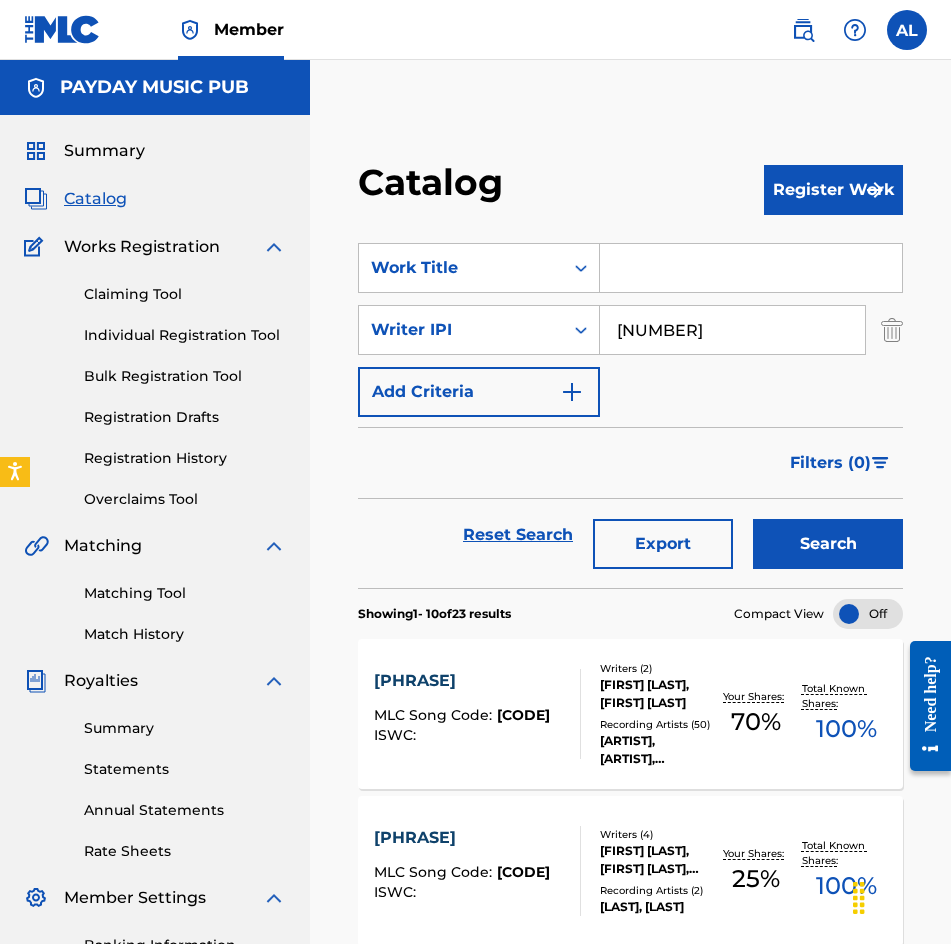 click on "Search" at bounding box center [823, 535] 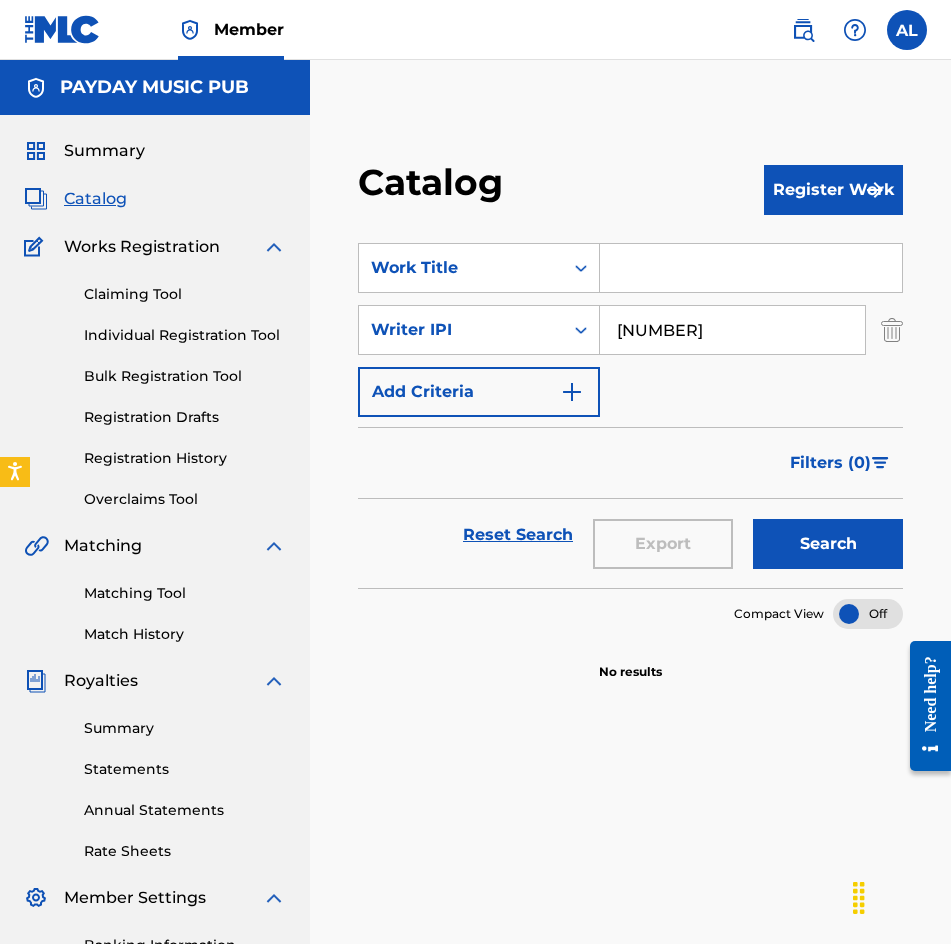 click on "[NUMBER]" at bounding box center (732, 330) 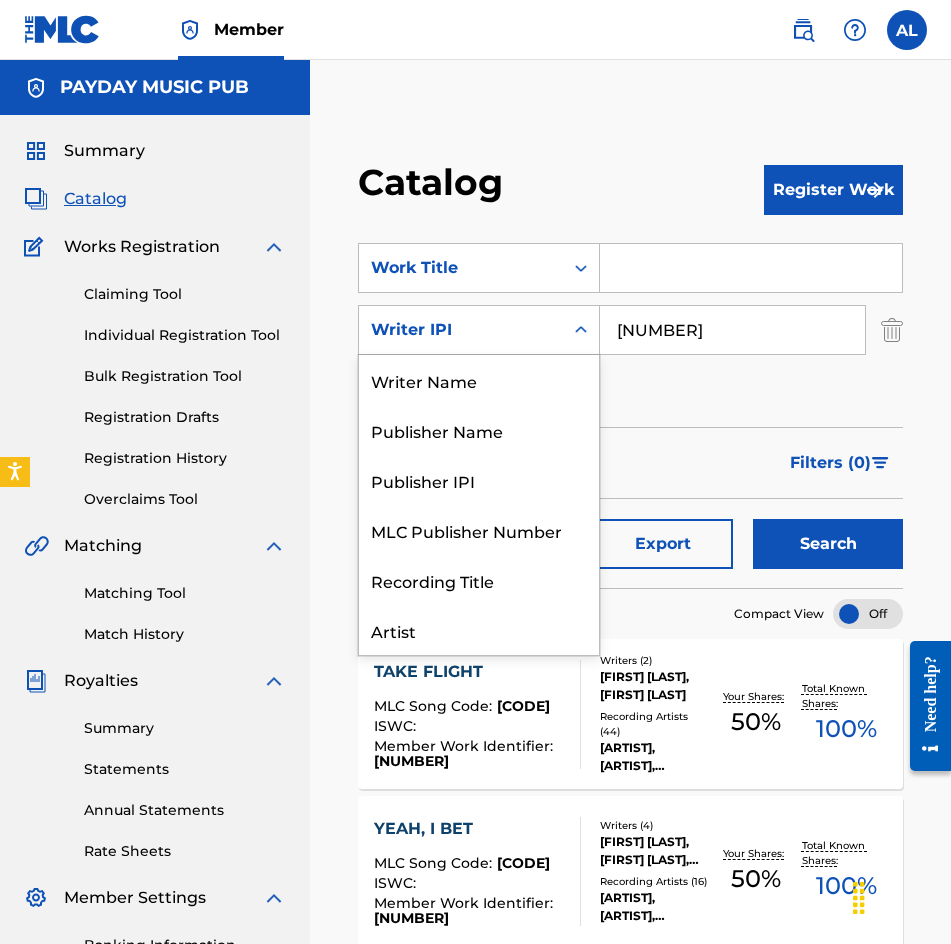 click on "Writer IPI" at bounding box center (461, 330) 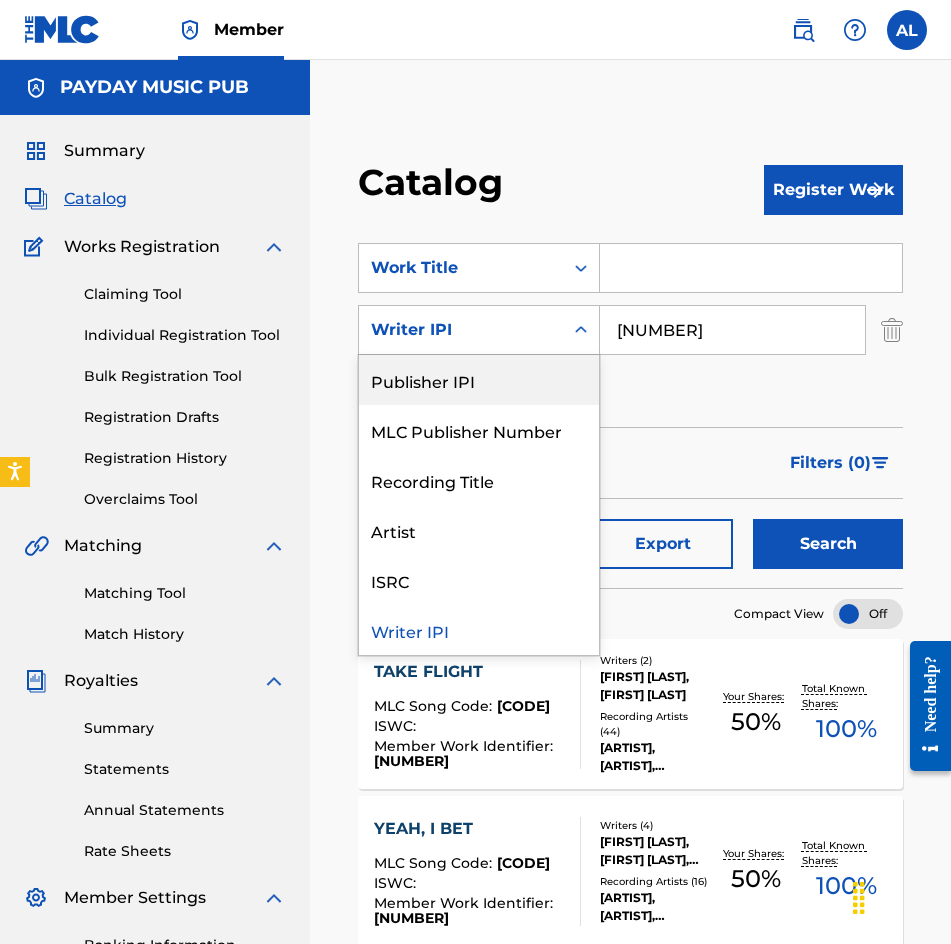 scroll, scrollTop: 0, scrollLeft: 0, axis: both 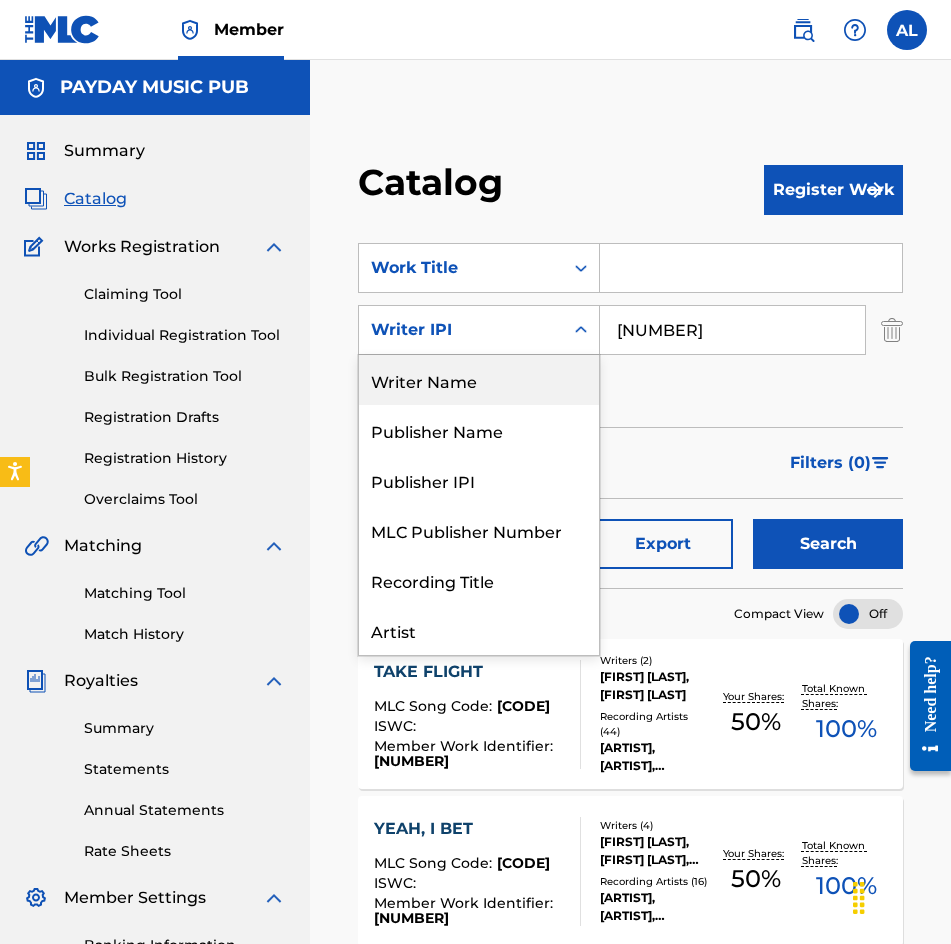 click on "Writer Name" at bounding box center (479, 380) 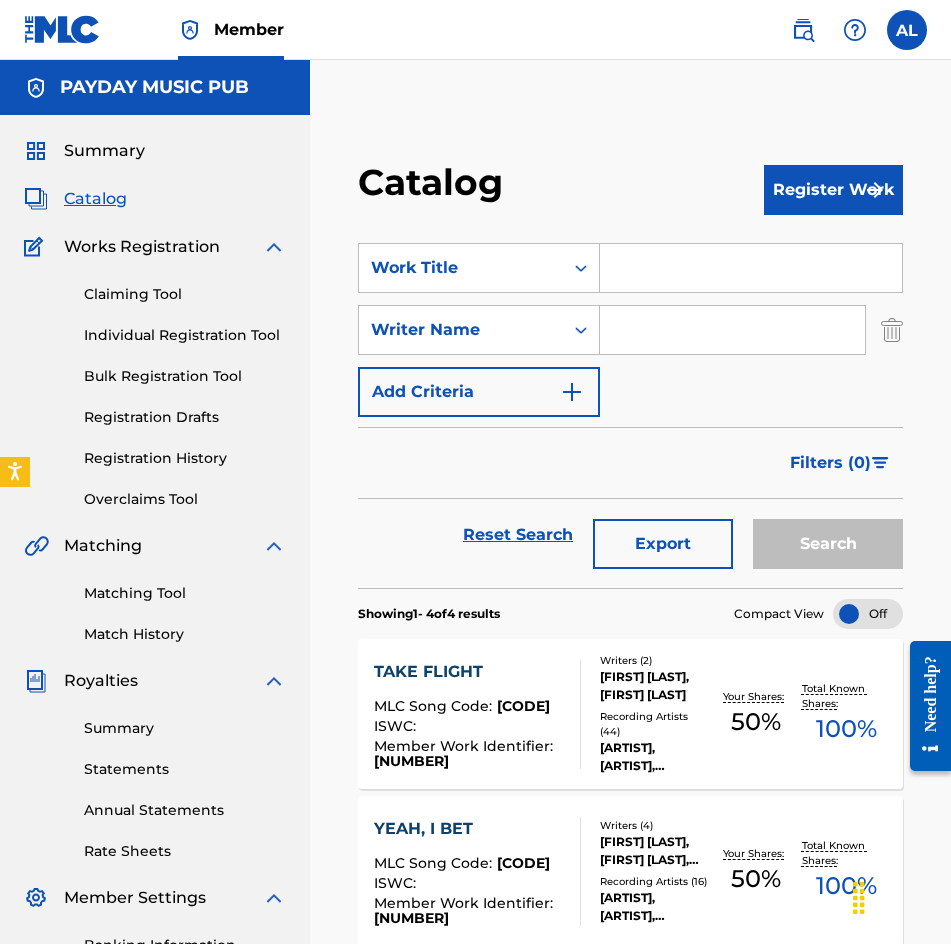 click at bounding box center [732, 330] 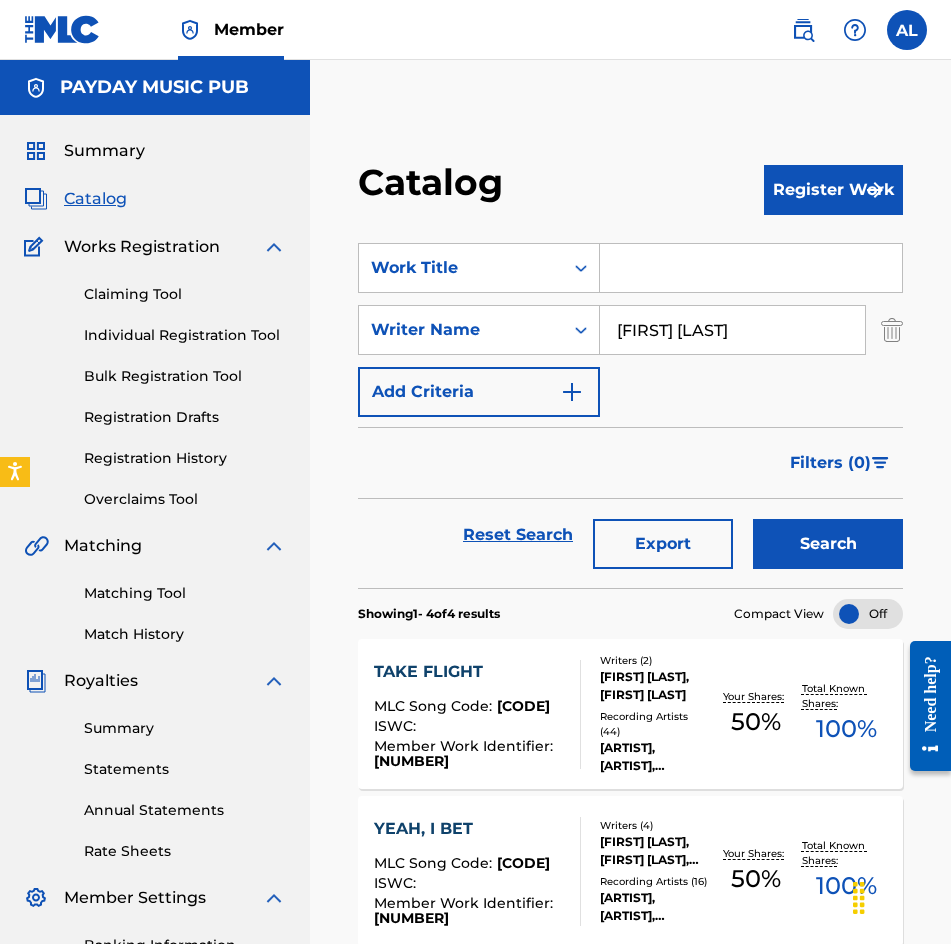 type on "[FIRST] [LAST]" 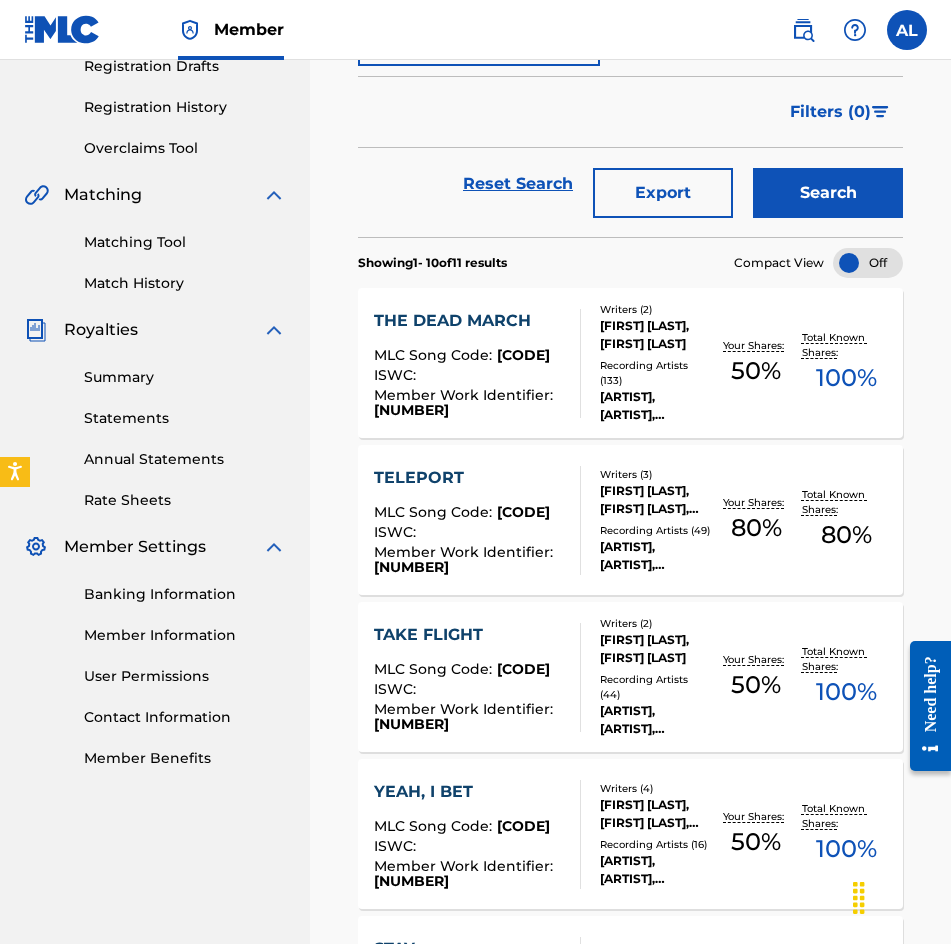 scroll, scrollTop: 400, scrollLeft: 0, axis: vertical 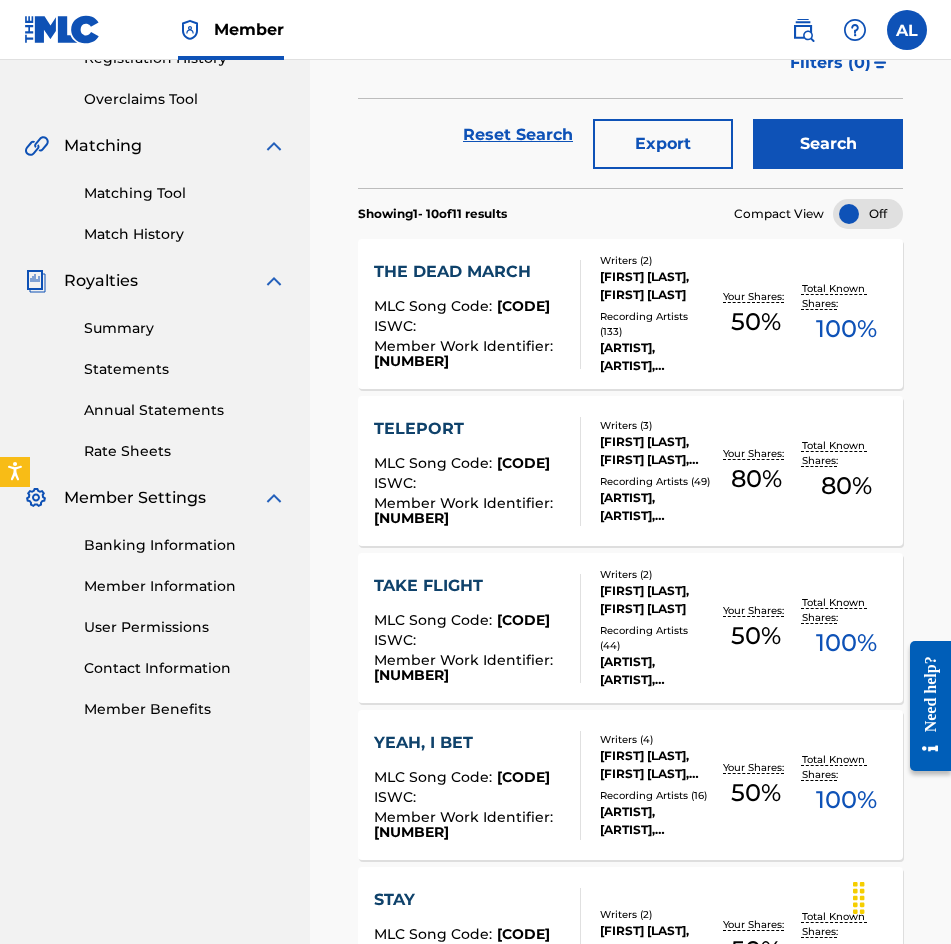 click on "TELEPORT" at bounding box center (469, 429) 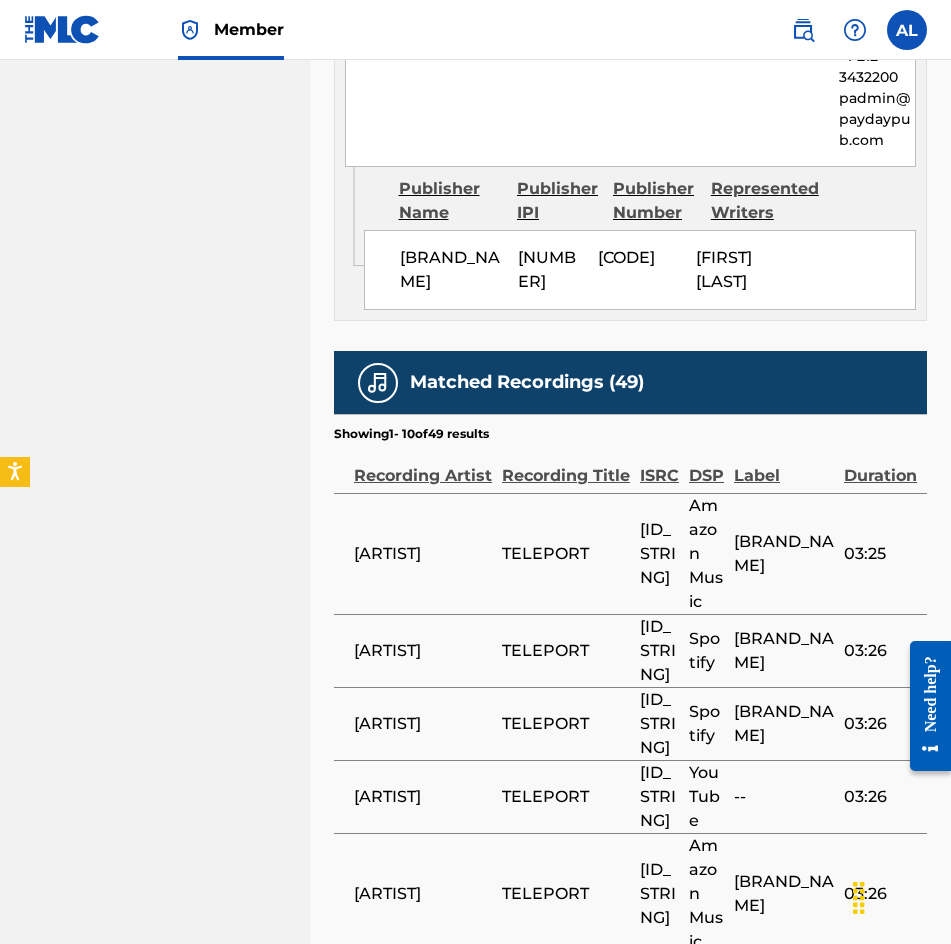 scroll, scrollTop: 2000, scrollLeft: 0, axis: vertical 